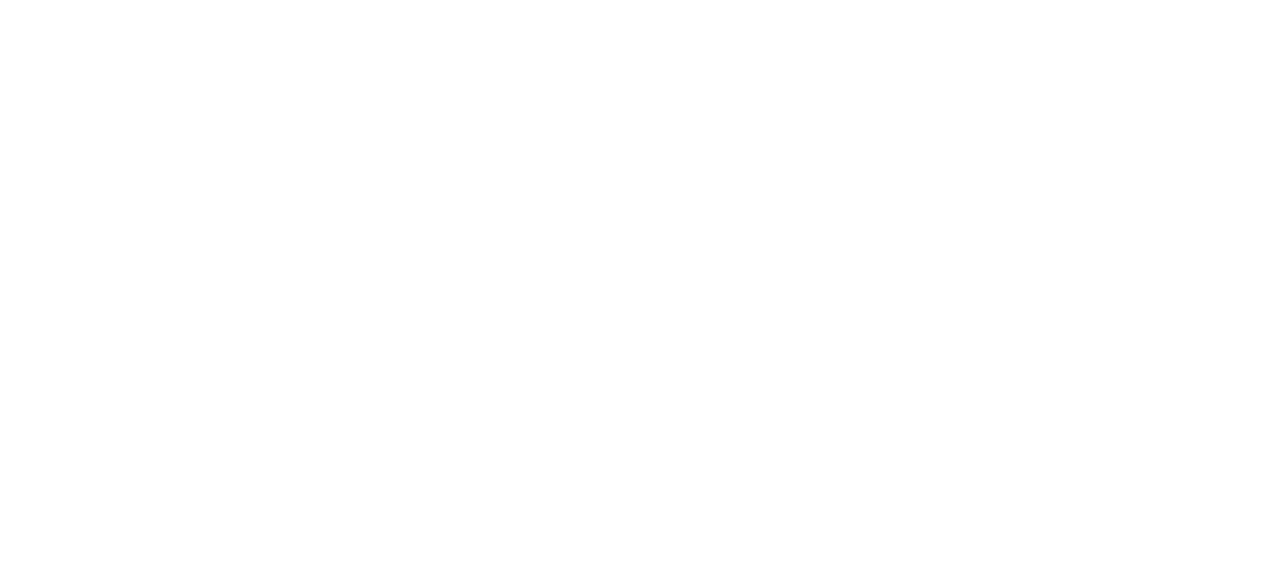 scroll, scrollTop: 0, scrollLeft: 0, axis: both 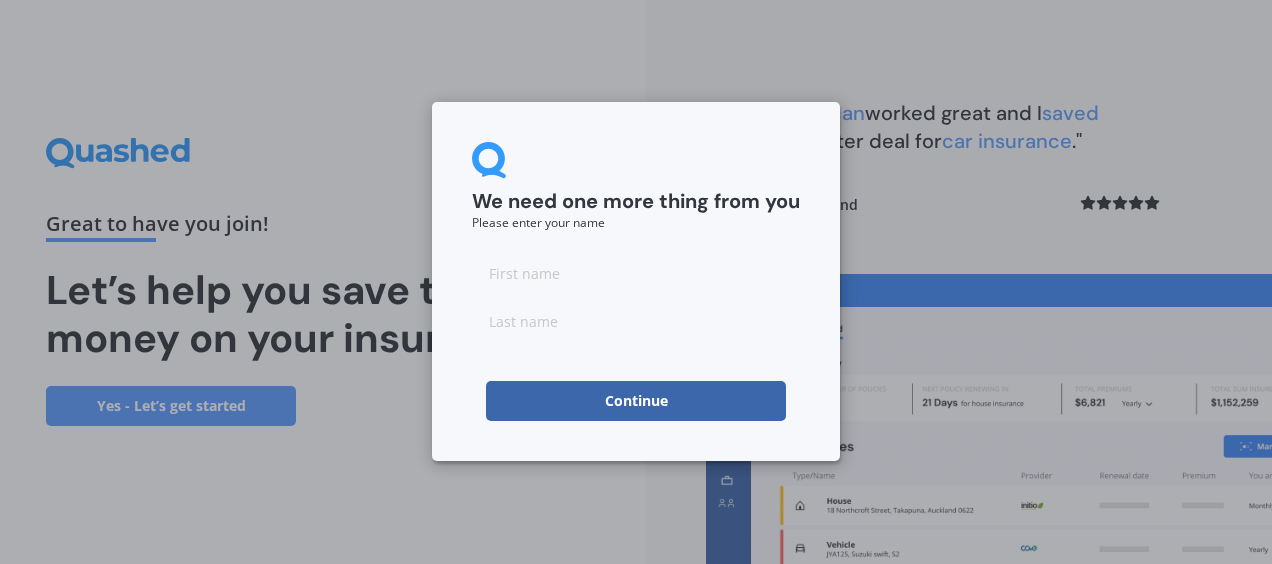 click at bounding box center (636, 273) 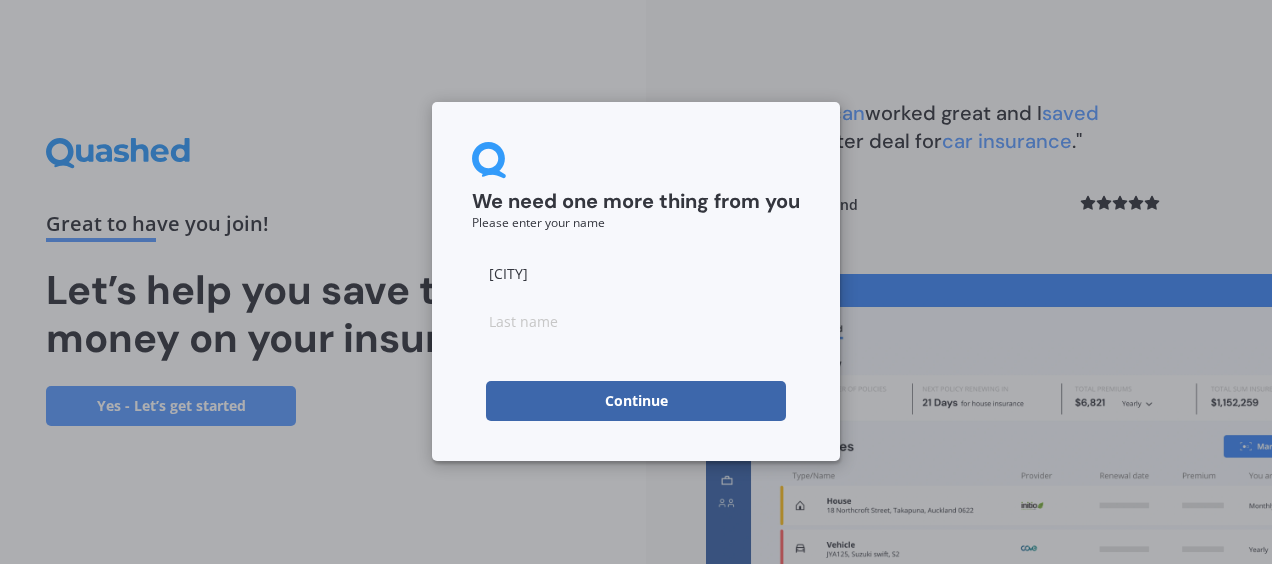 type on "Bell" 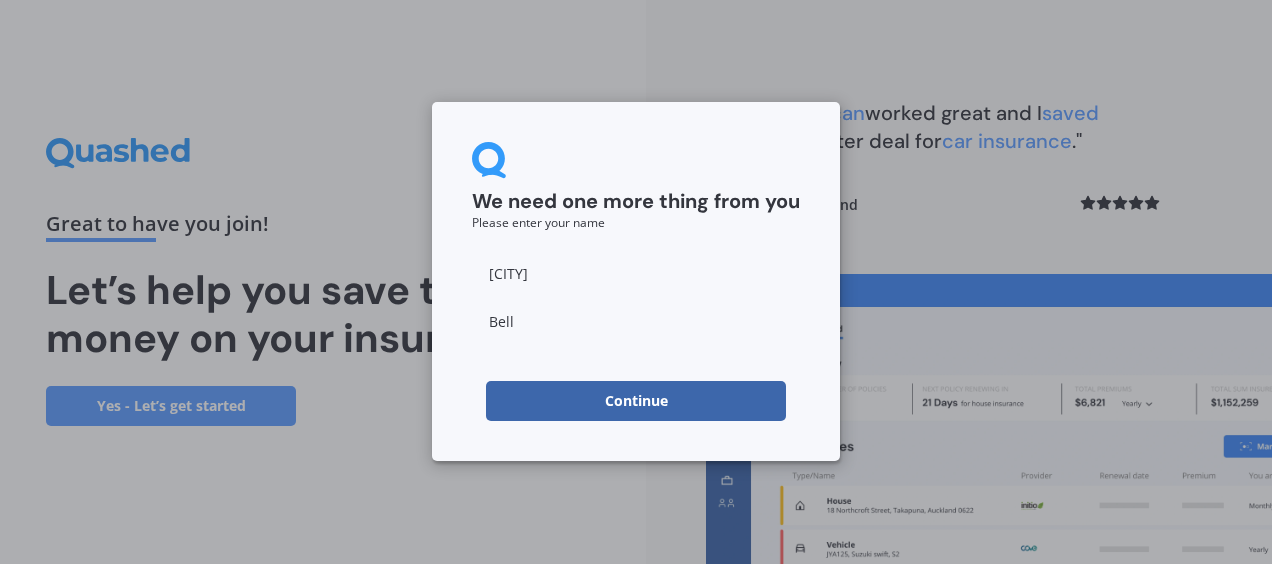 click on "Continue" at bounding box center [636, 401] 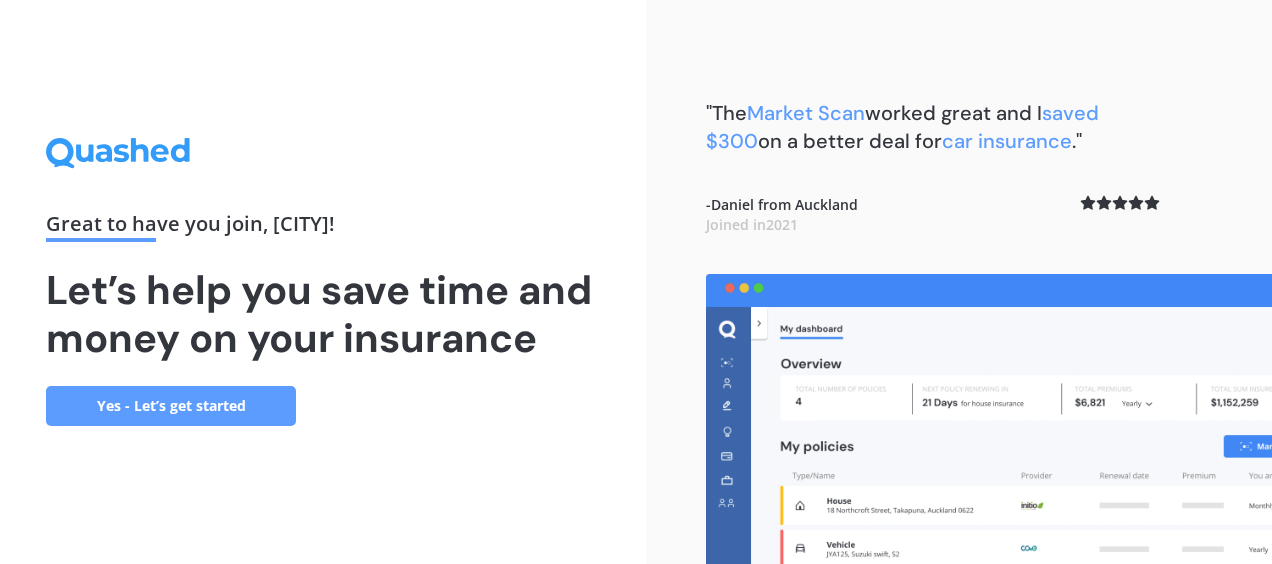 click on "Yes - Let’s get started" at bounding box center [171, 406] 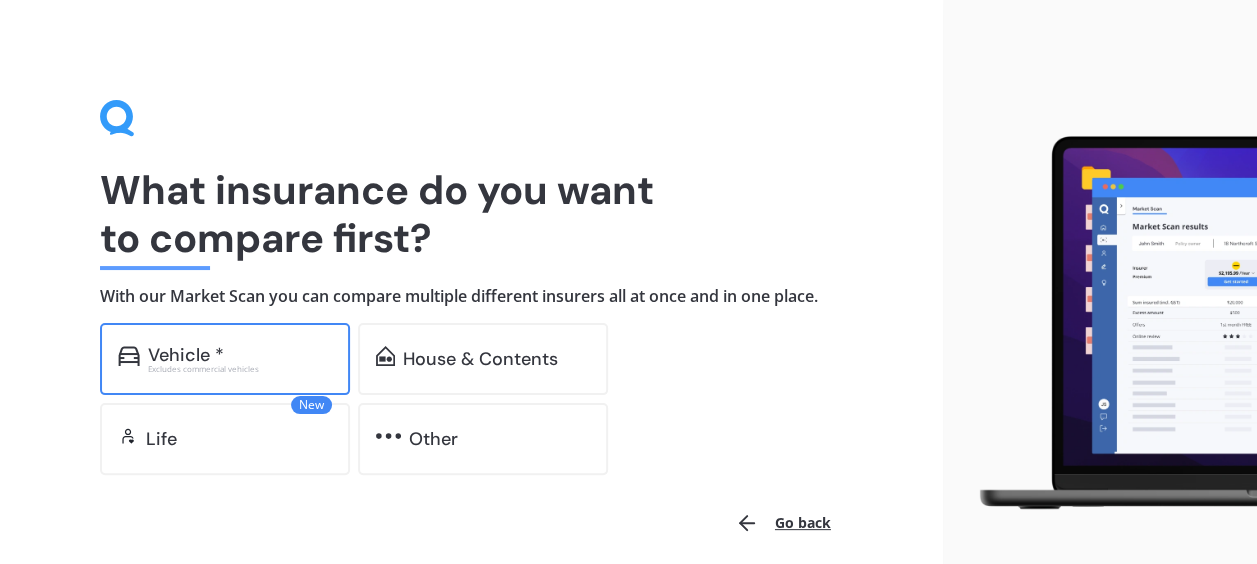 click on "Excludes commercial vehicles" at bounding box center [240, 369] 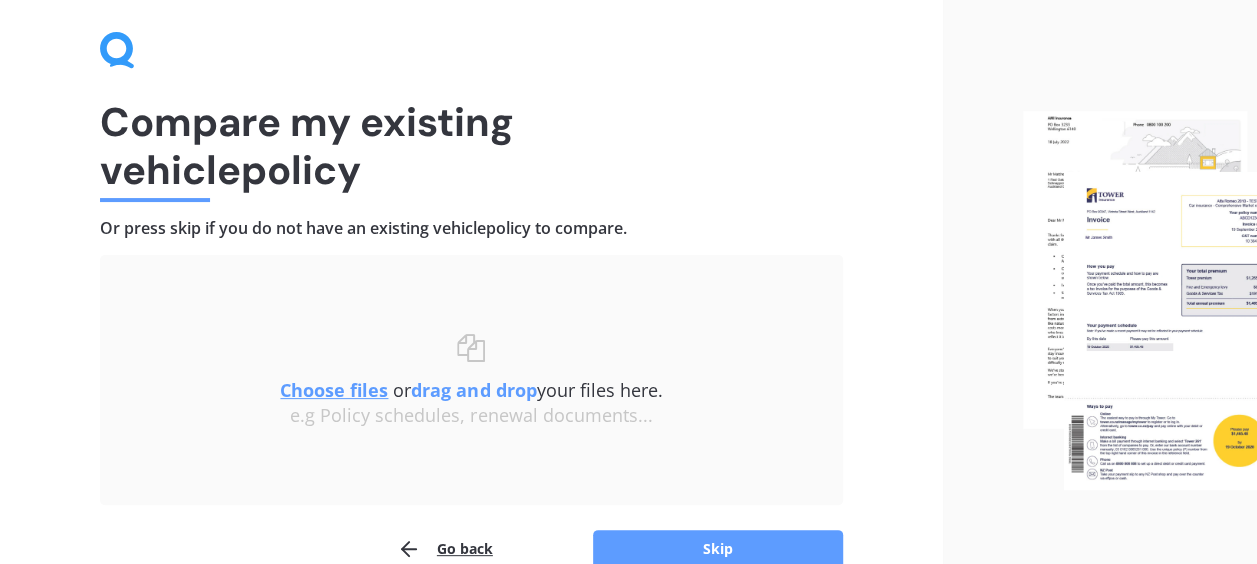 scroll, scrollTop: 100, scrollLeft: 0, axis: vertical 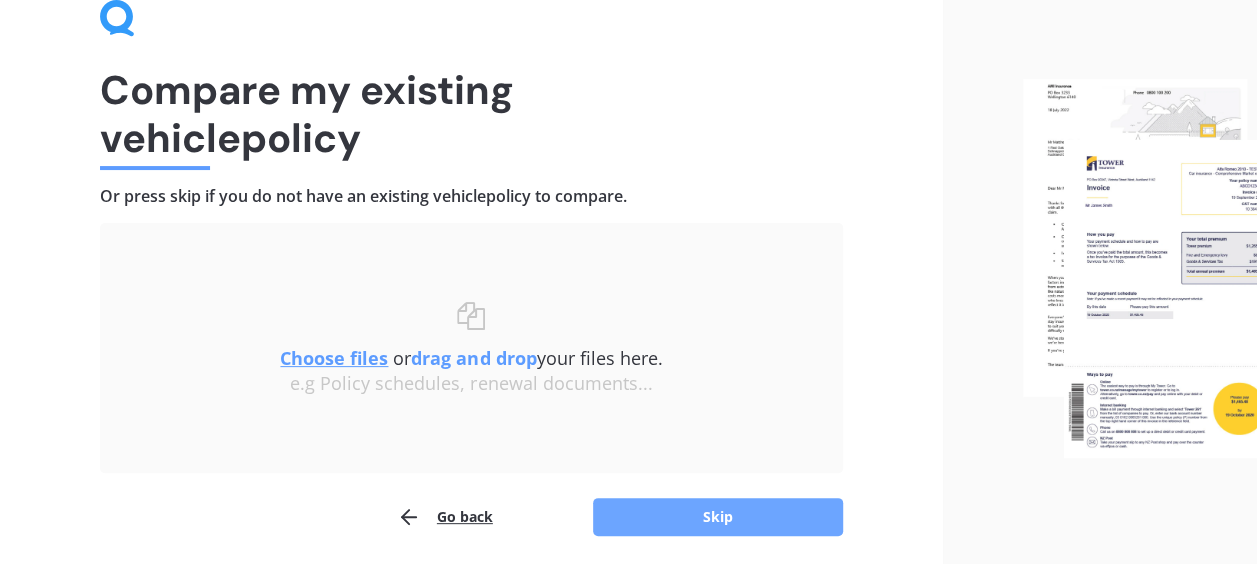 click on "Skip" at bounding box center (718, 517) 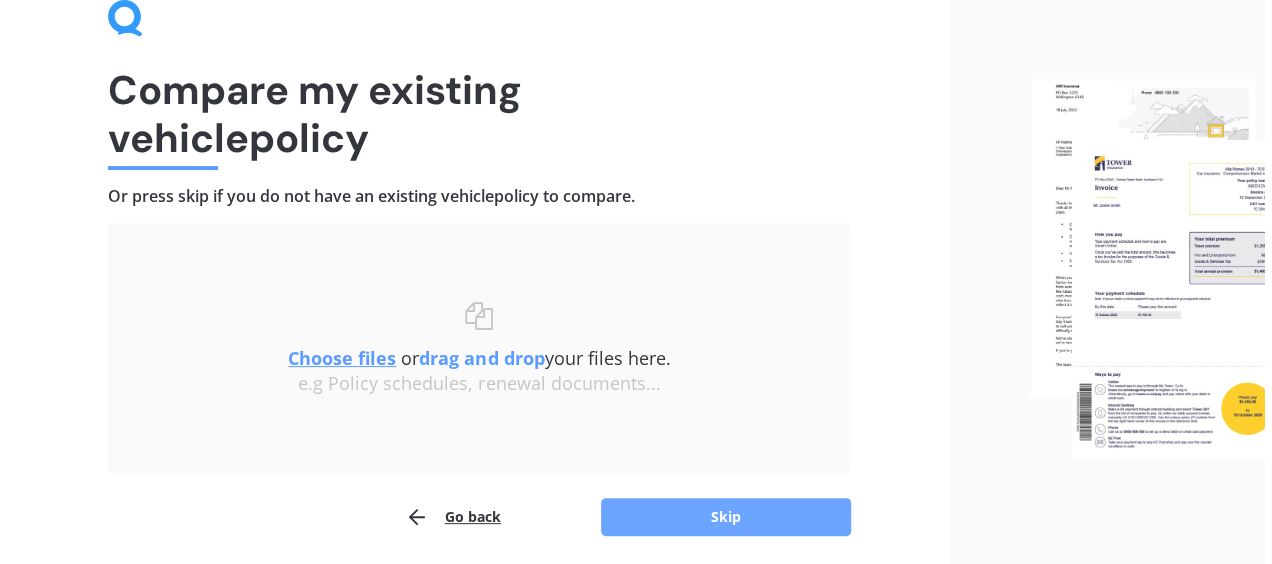 scroll, scrollTop: 0, scrollLeft: 0, axis: both 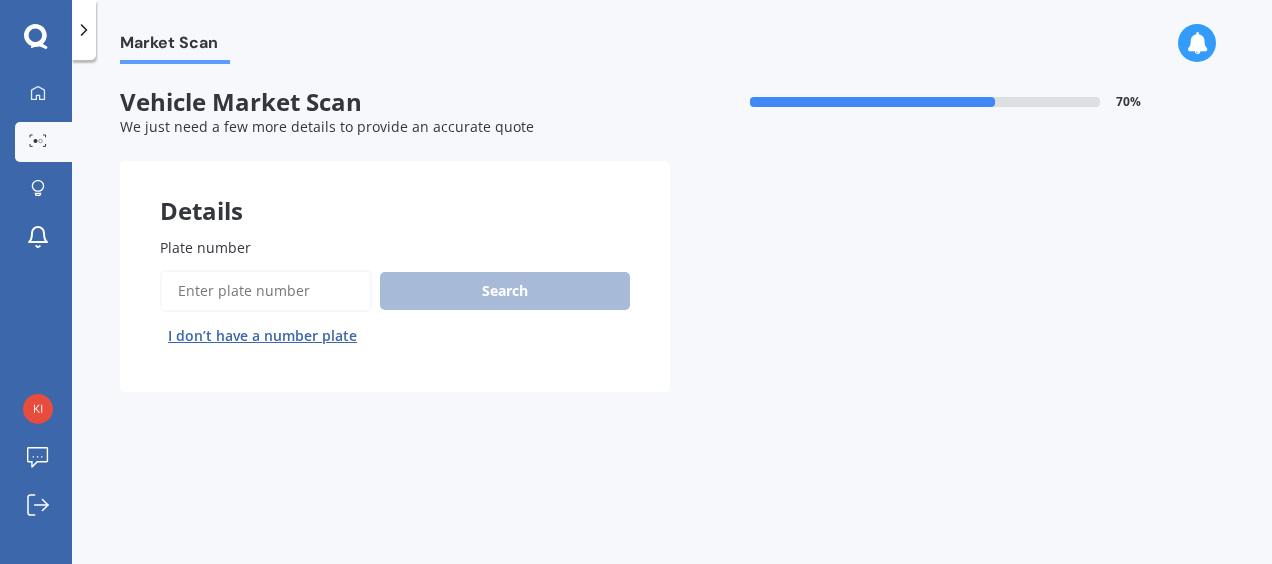 click on "Plate number Search I don’t have a number plate" at bounding box center (395, 294) 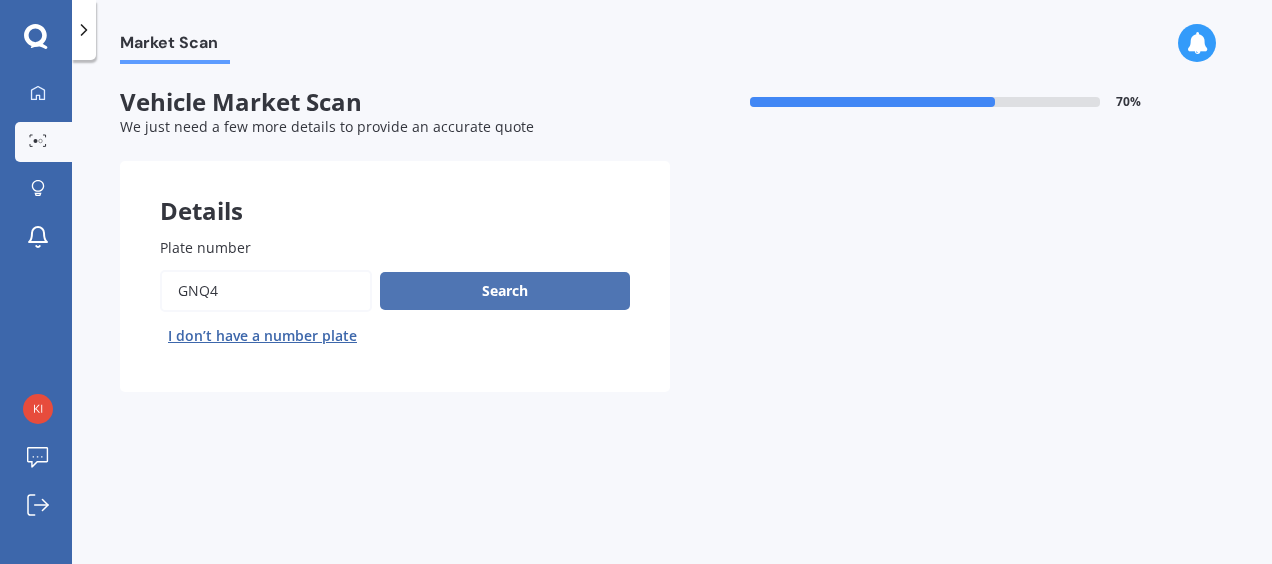 type on "GNq4" 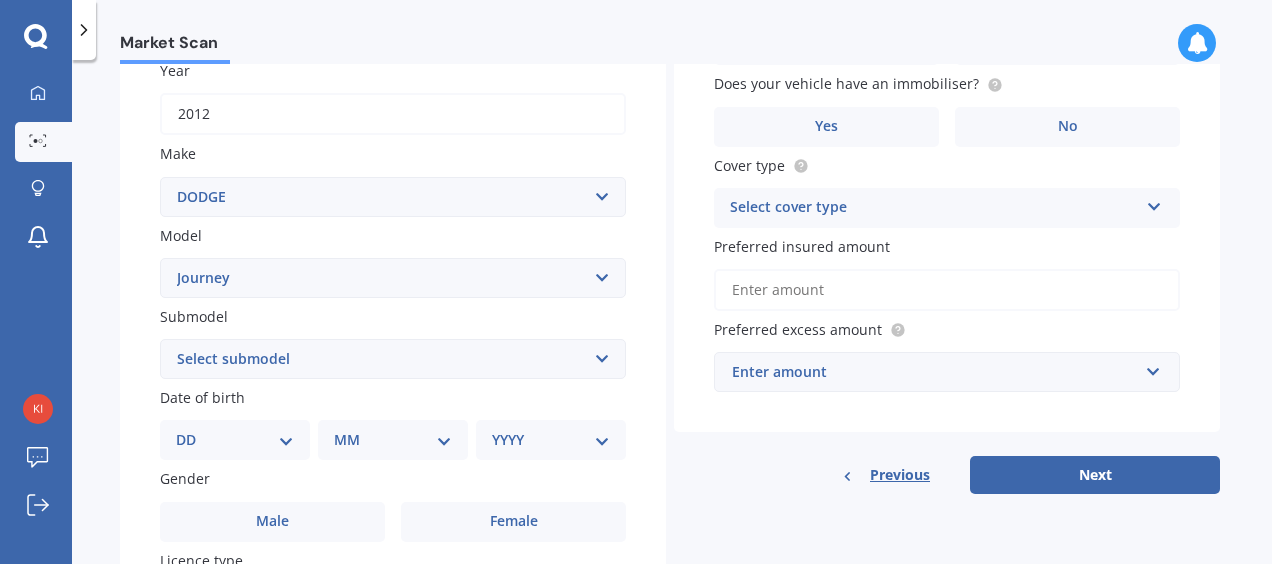 scroll, scrollTop: 400, scrollLeft: 0, axis: vertical 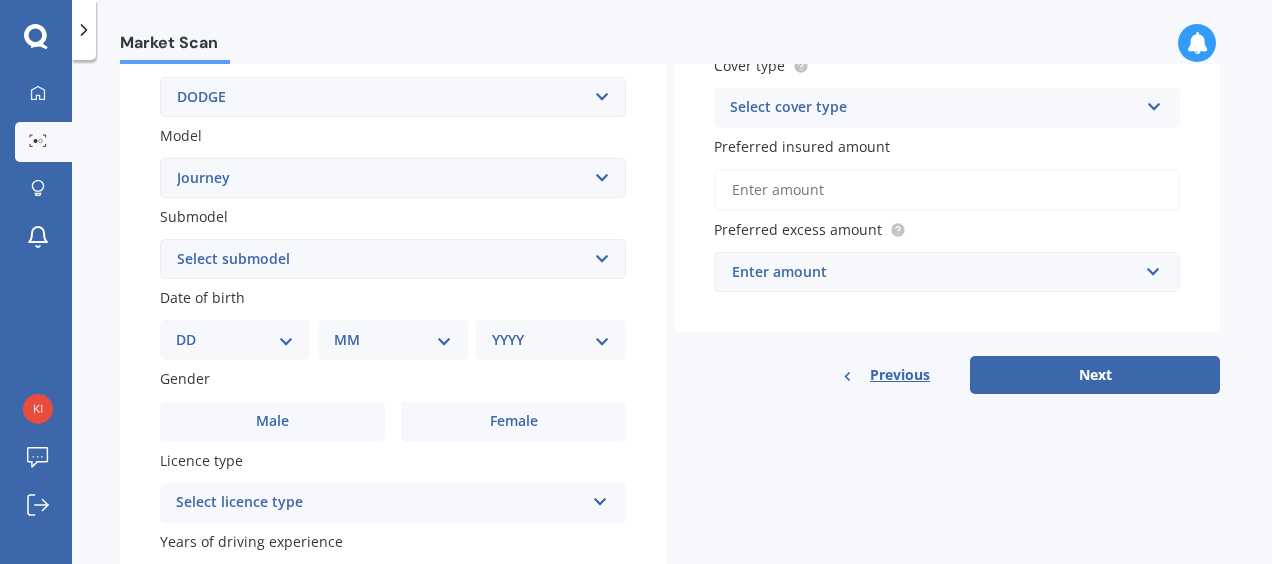 click on "Select submodel (All) 3.6L petrol Auto SXT RT Petrol 2.7L 6A" at bounding box center [393, 259] 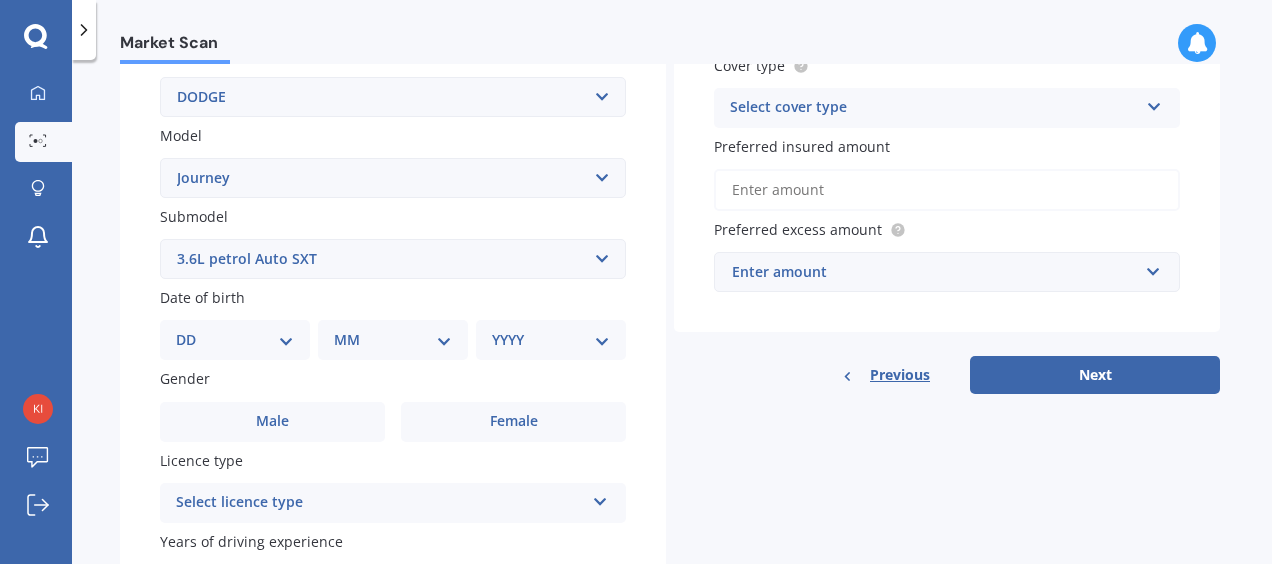 click on "Select submodel (All) 3.6L petrol Auto SXT RT Petrol 2.7L 6A" at bounding box center [393, 259] 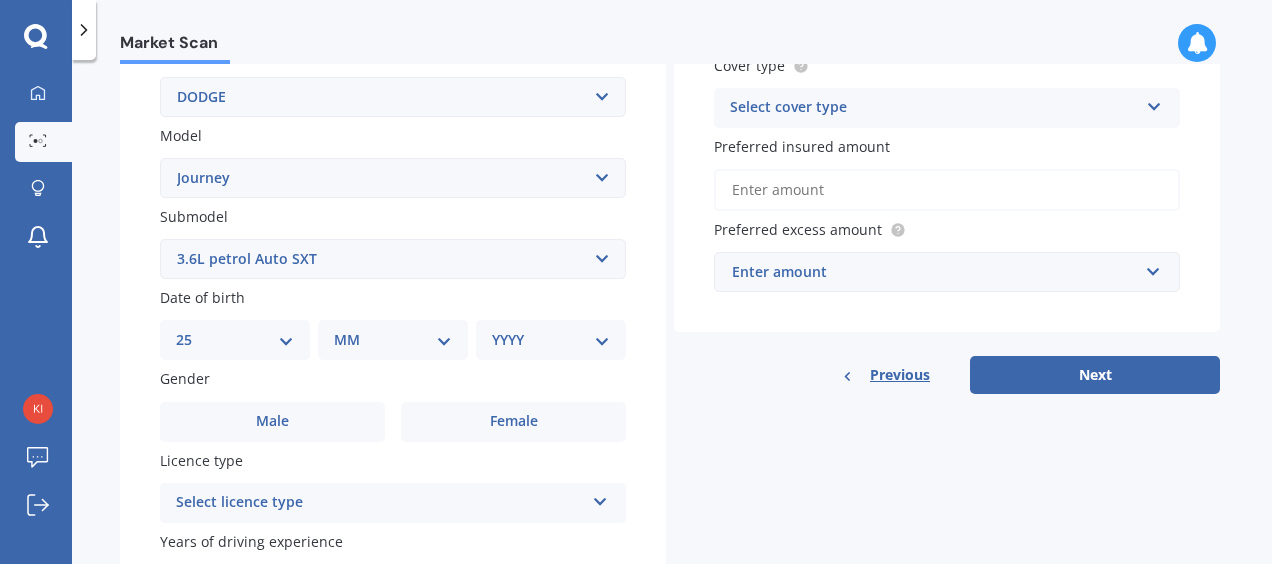 click on "DD 01 02 03 04 05 06 07 08 09 10 11 12 13 14 15 16 17 18 19 20 21 22 23 24 25 26 27 28 29 30 31" at bounding box center [235, 340] 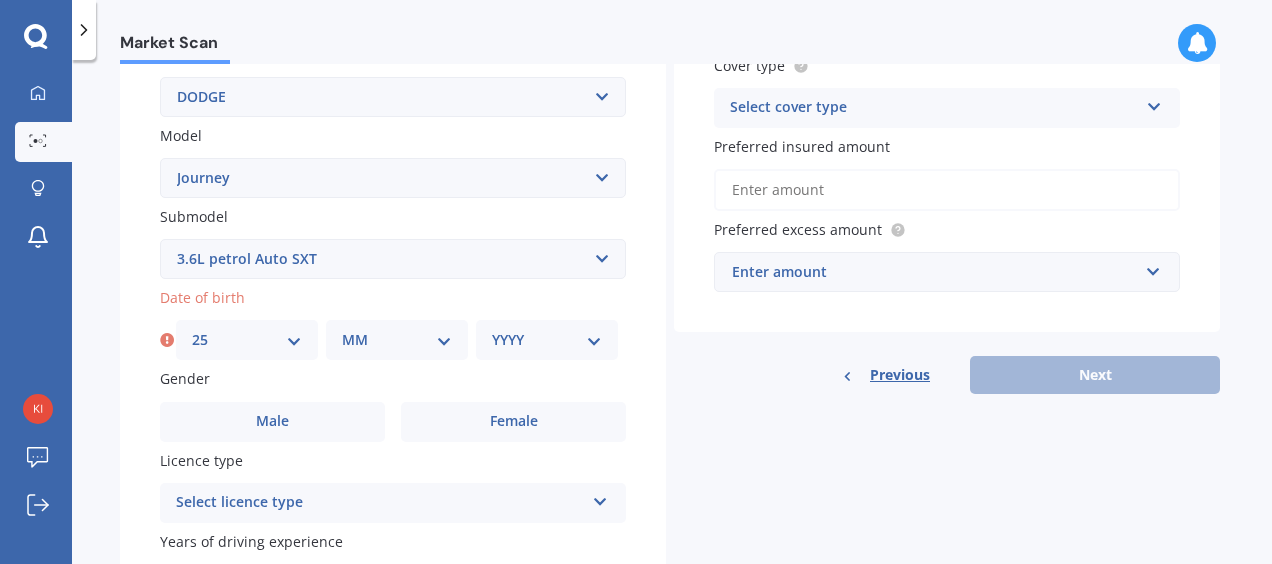 click on "MM 01 02 03 04 05 06 07 08 09 10 11 12" at bounding box center [397, 340] 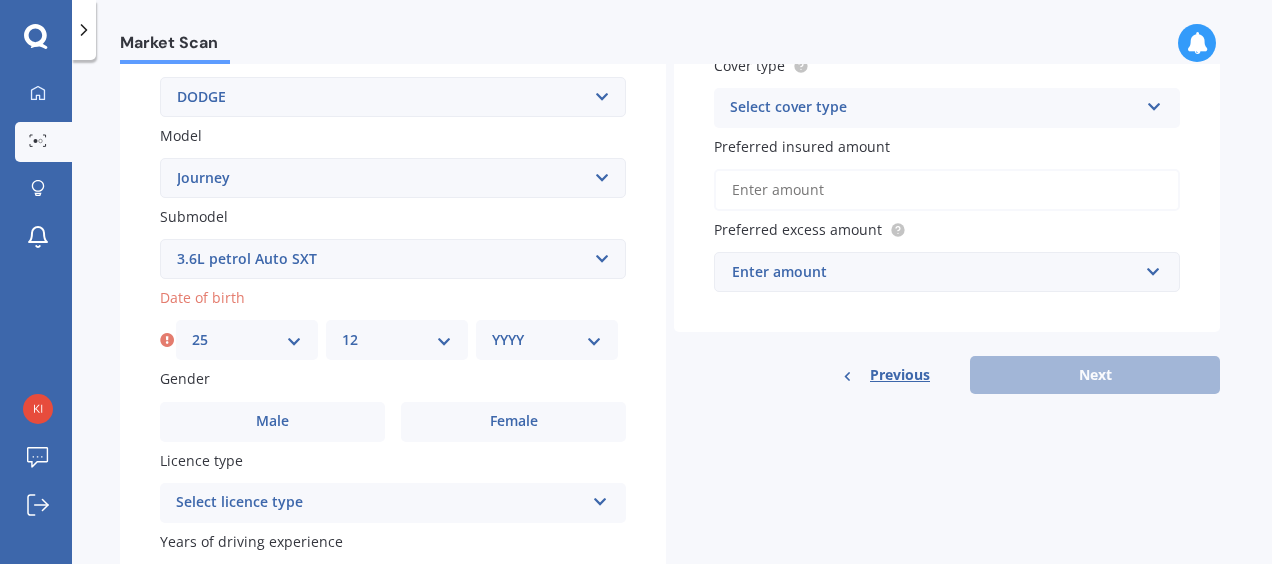 click on "MM 01 02 03 04 05 06 07 08 09 10 11 12" at bounding box center (397, 340) 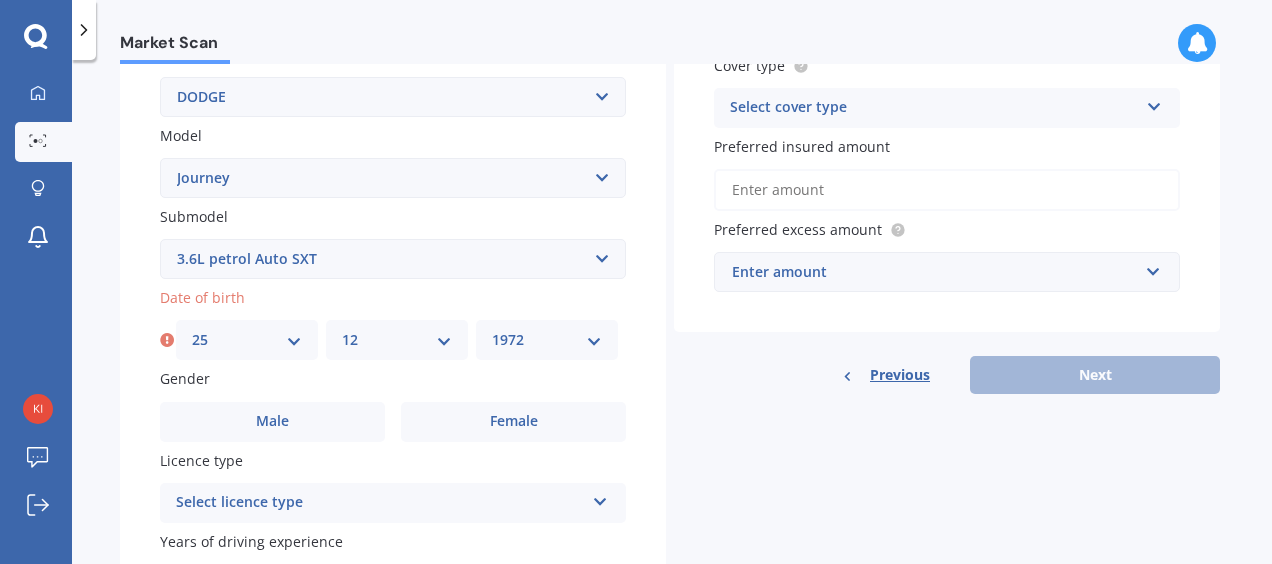 click on "YYYY 2025 2024 2023 2022 2021 2020 2019 2018 2017 2016 2015 2014 2013 2012 2011 2010 2009 2008 2007 2006 2005 2004 2003 2002 2001 2000 1999 1998 1997 1996 1995 1994 1993 1992 1991 1990 1989 1988 1987 1986 1985 1984 1983 1982 1981 1980 1979 1978 1977 1976 1975 1974 1973 1972 1971 1970 1969 1968 1967 1966 1965 1964 1963 1962 1961 1960 1959 1958 1957 1956 1955 1954 1953 1952 1951 1950 1949 1948 1947 1946 1945 1944 1943 1942 1941 1940 1939 1938 1937 1936 1935 1934 1933 1932 1931 1930 1929 1928 1927 1926" at bounding box center (547, 340) 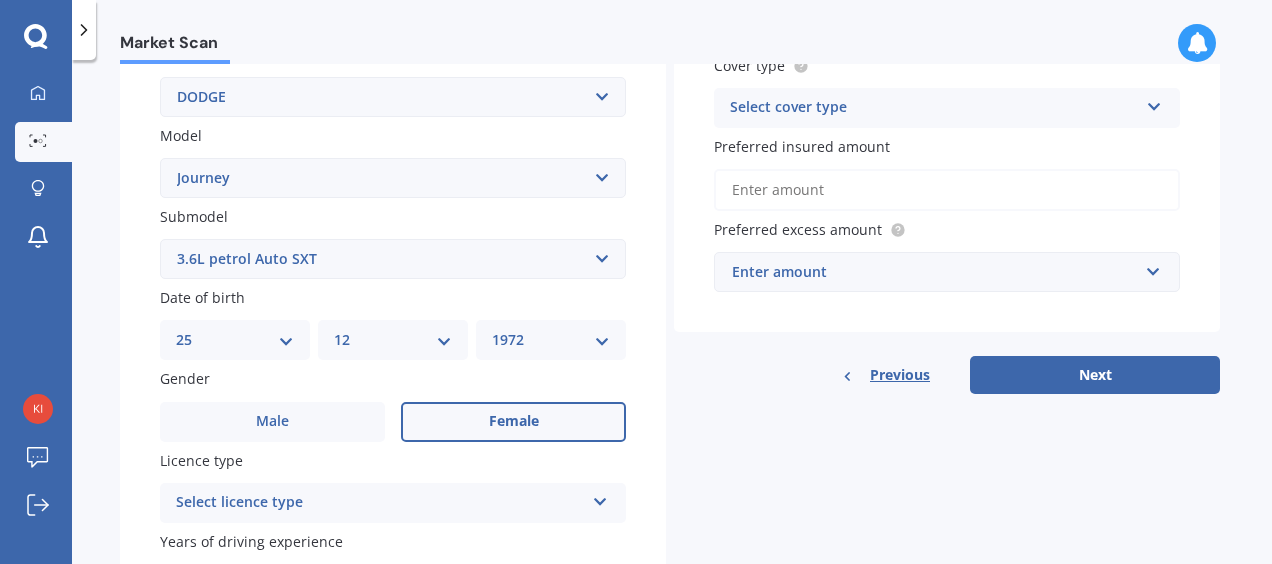 click on "Female" at bounding box center [272, 421] 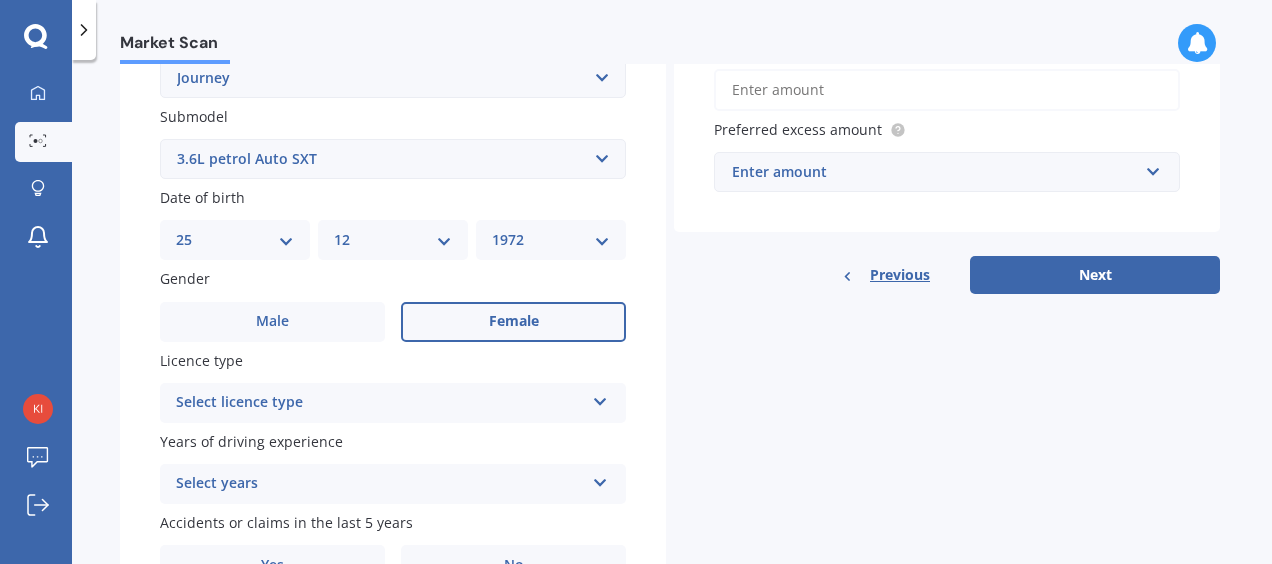 scroll, scrollTop: 600, scrollLeft: 0, axis: vertical 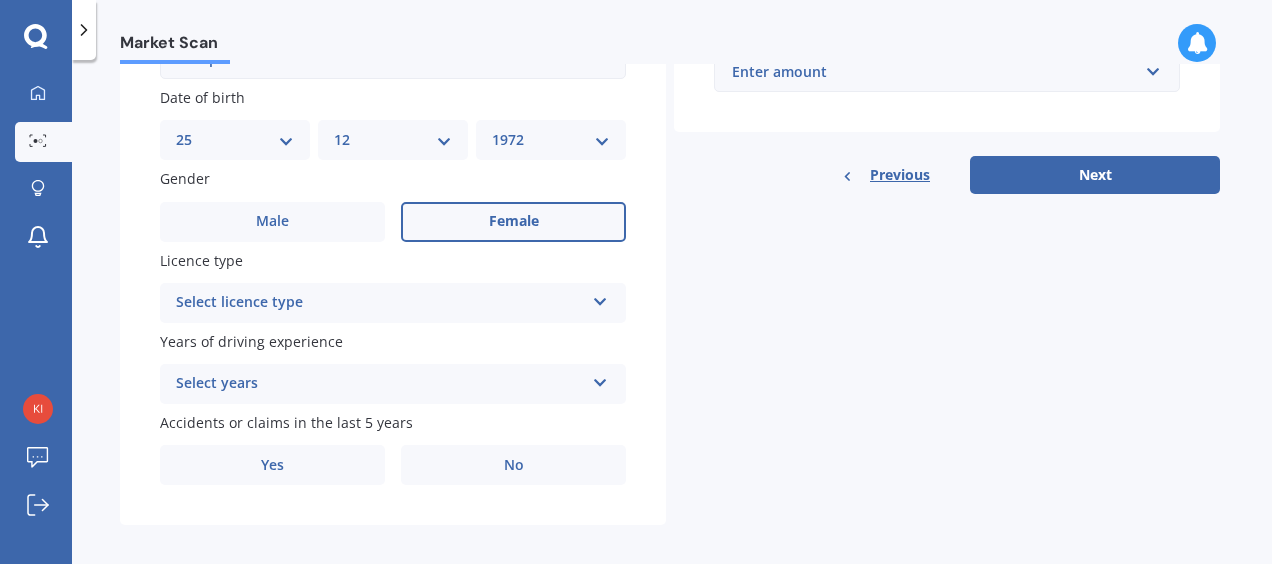 click on "Select licence type" at bounding box center (380, 303) 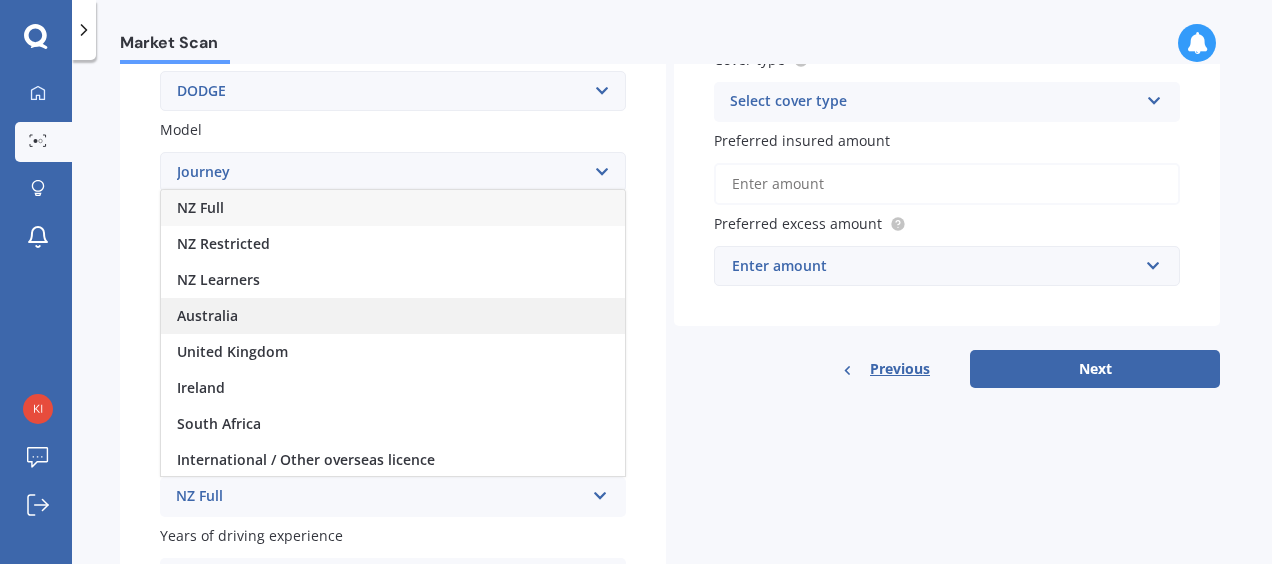 scroll, scrollTop: 400, scrollLeft: 0, axis: vertical 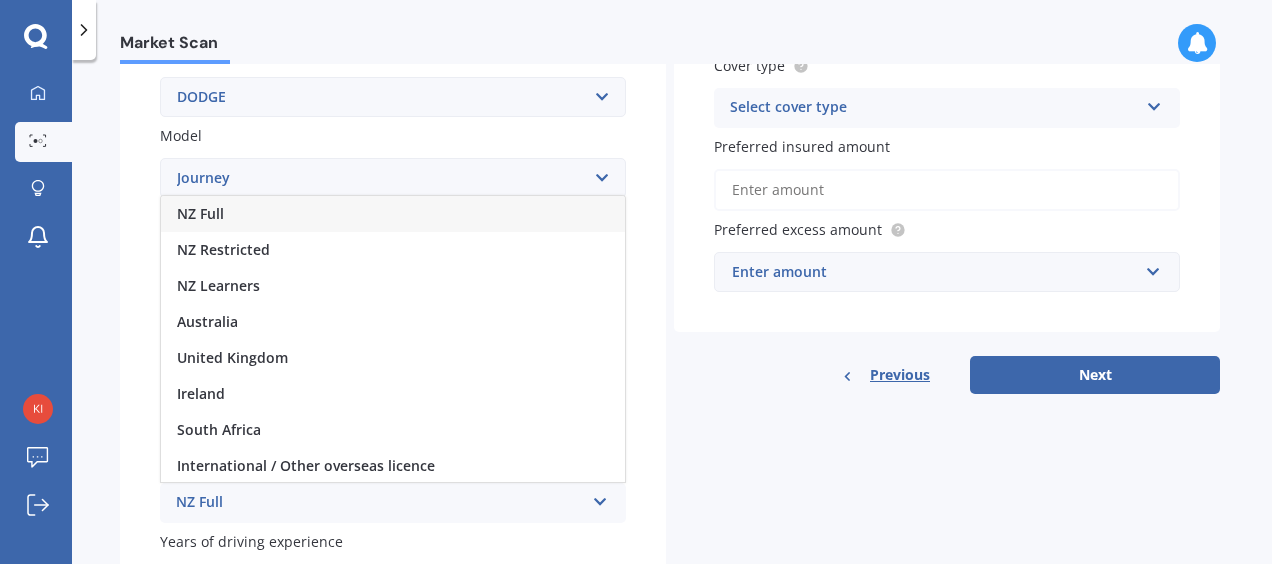 click on "NZ Full" at bounding box center [393, 214] 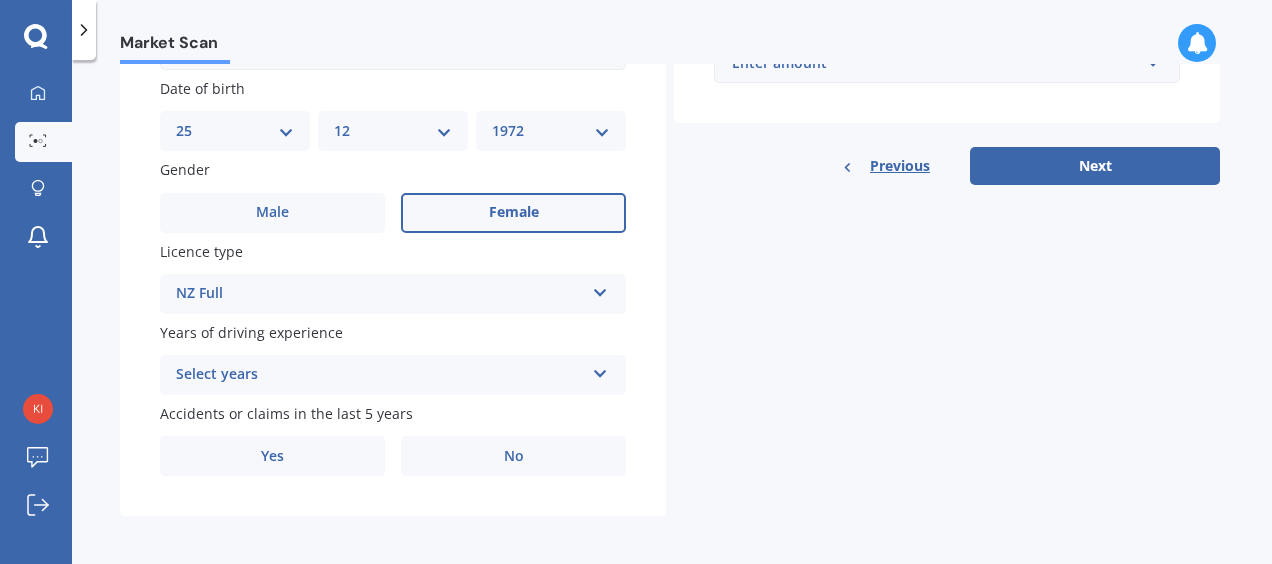 scroll, scrollTop: 616, scrollLeft: 0, axis: vertical 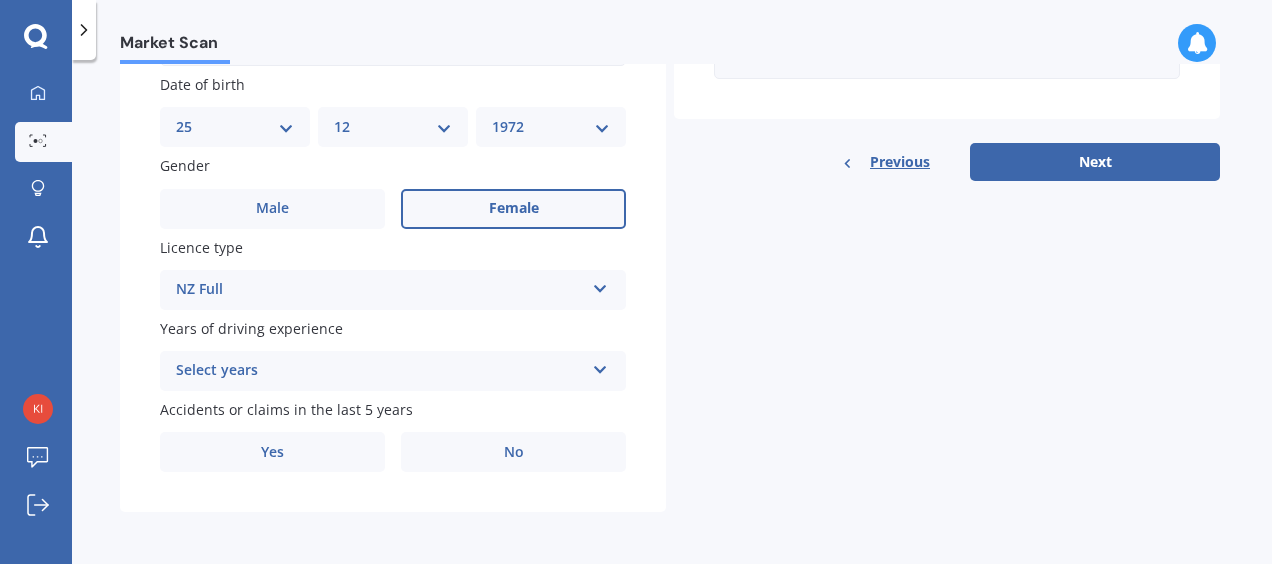 click on "Select years" at bounding box center [380, 371] 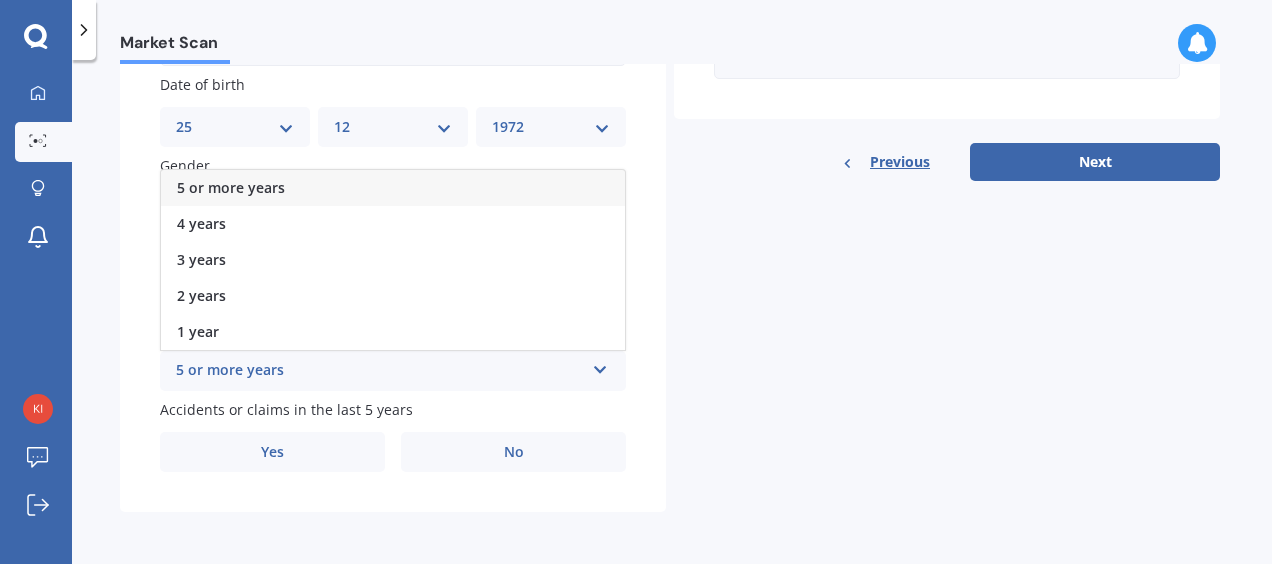 click on "5 or more years" at bounding box center (393, 188) 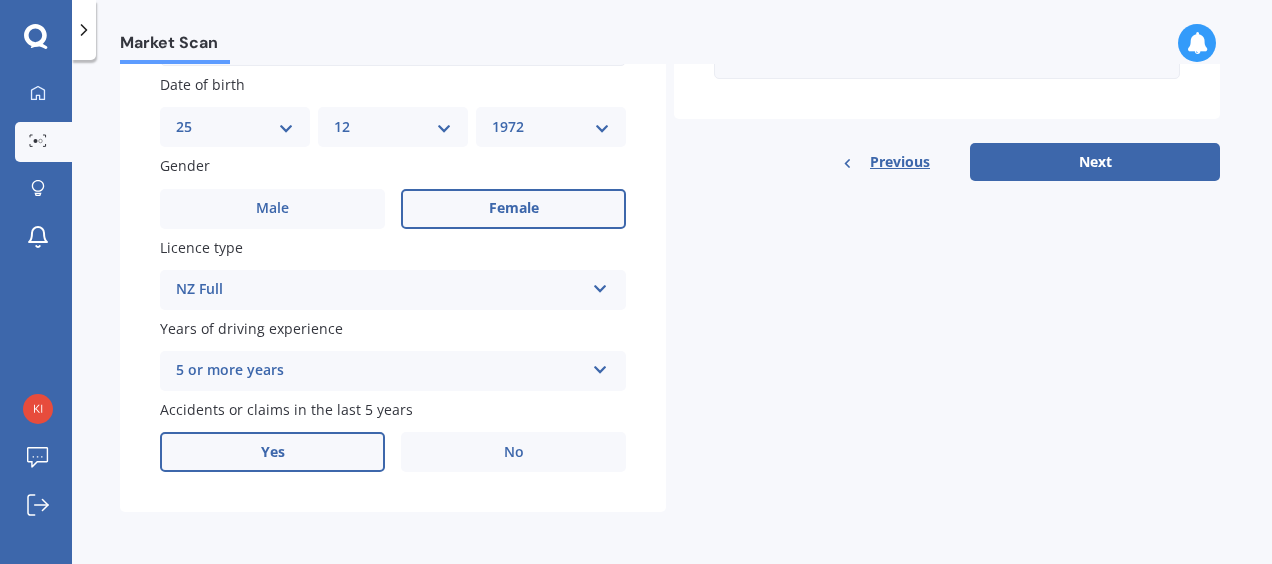 click on "Yes" at bounding box center [272, 209] 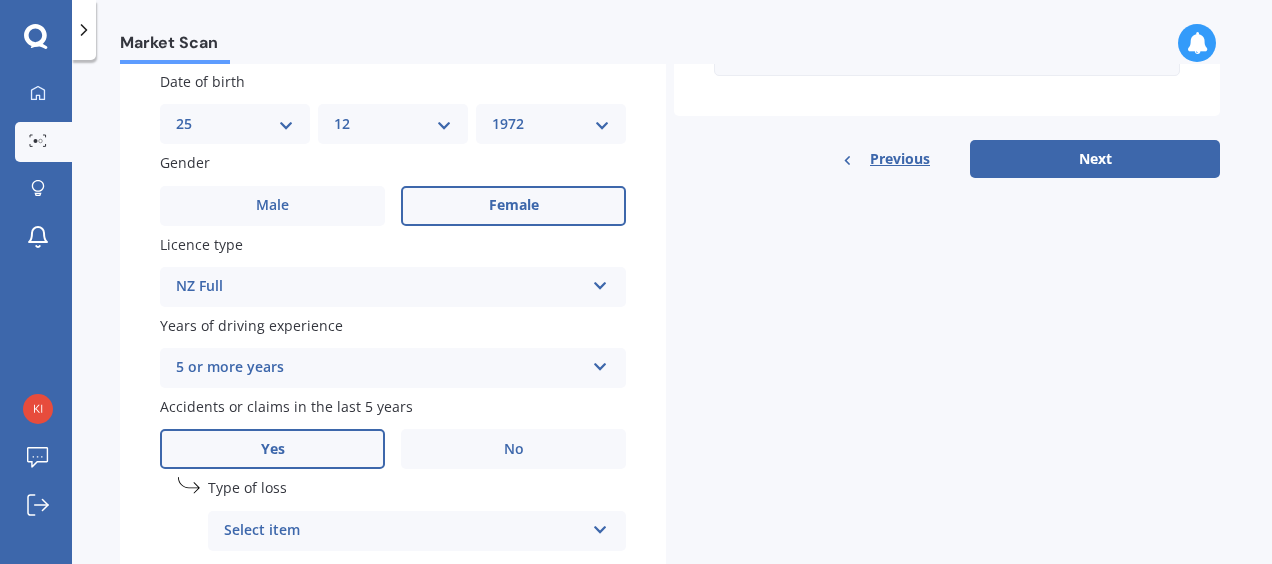 scroll, scrollTop: 816, scrollLeft: 0, axis: vertical 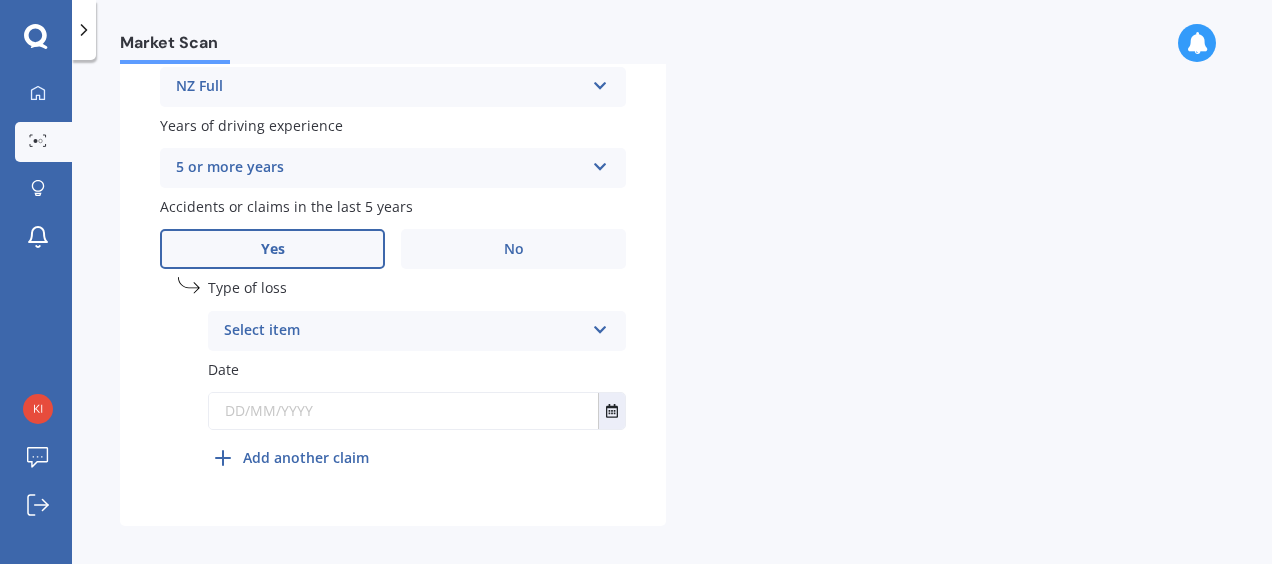 click on "Select item" at bounding box center (404, 331) 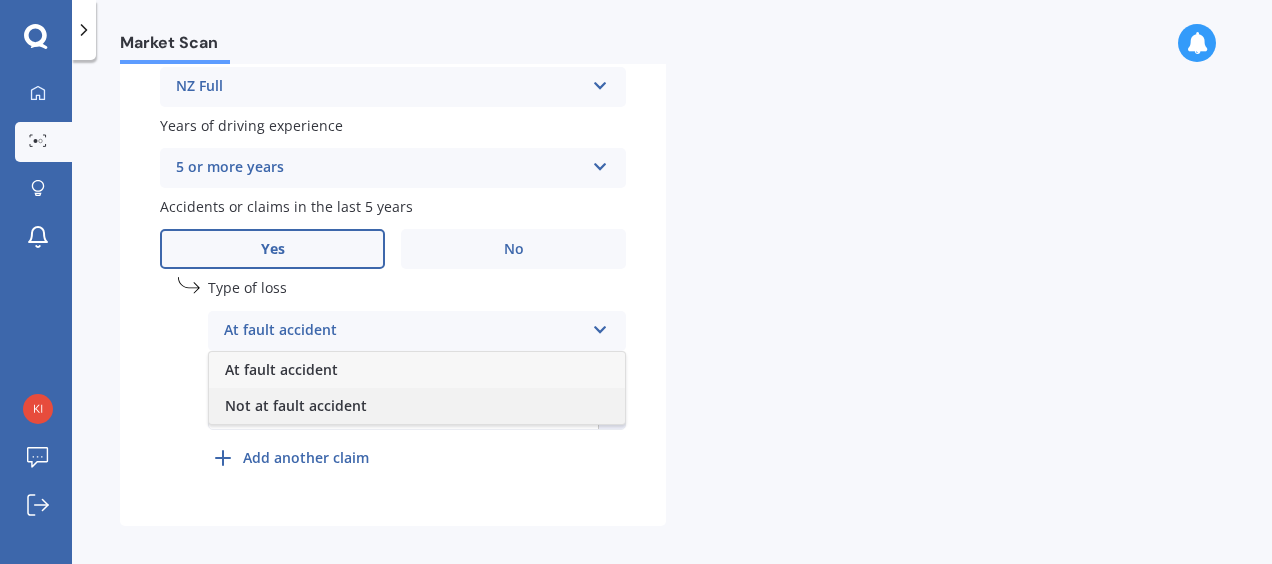 click on "Not at fault accident" at bounding box center [417, 406] 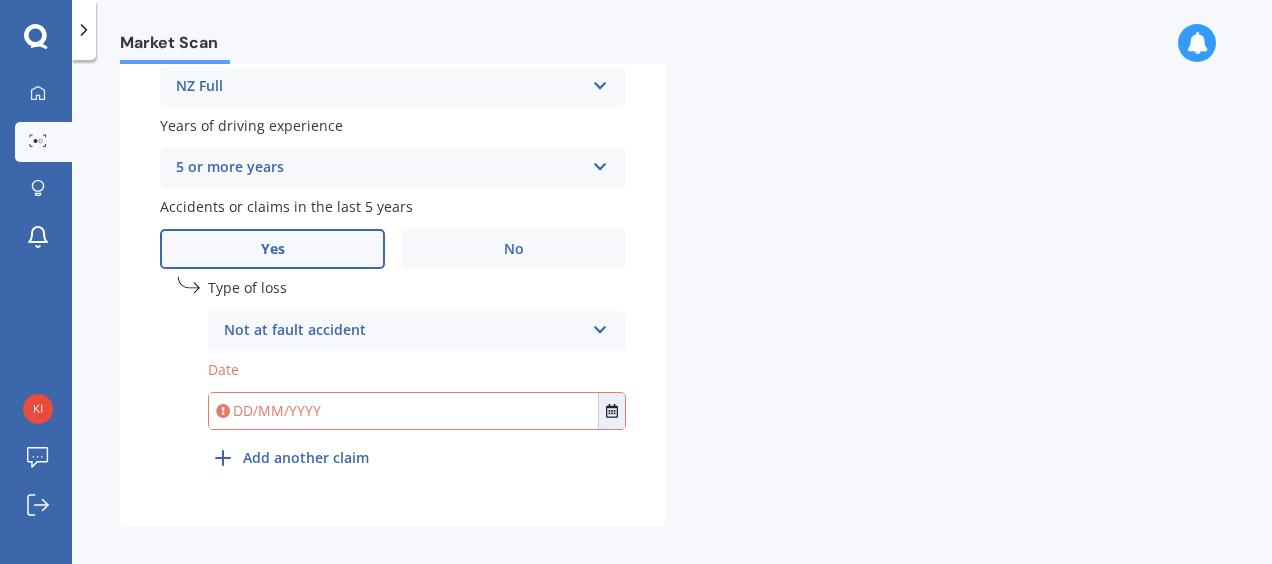 click at bounding box center [403, 411] 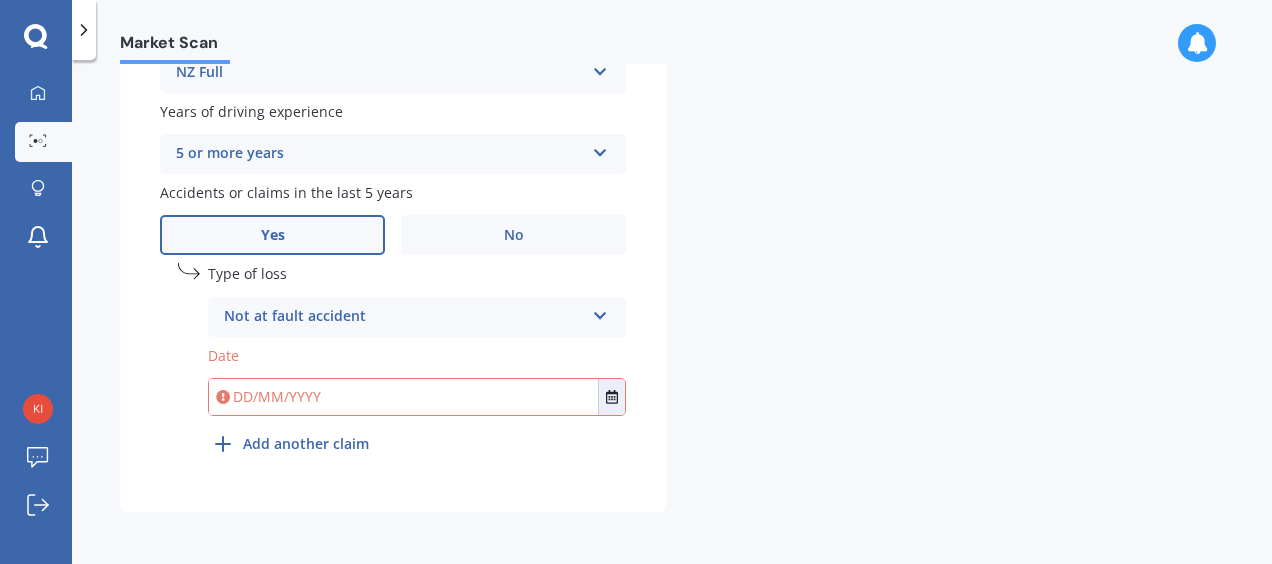 scroll, scrollTop: 833, scrollLeft: 0, axis: vertical 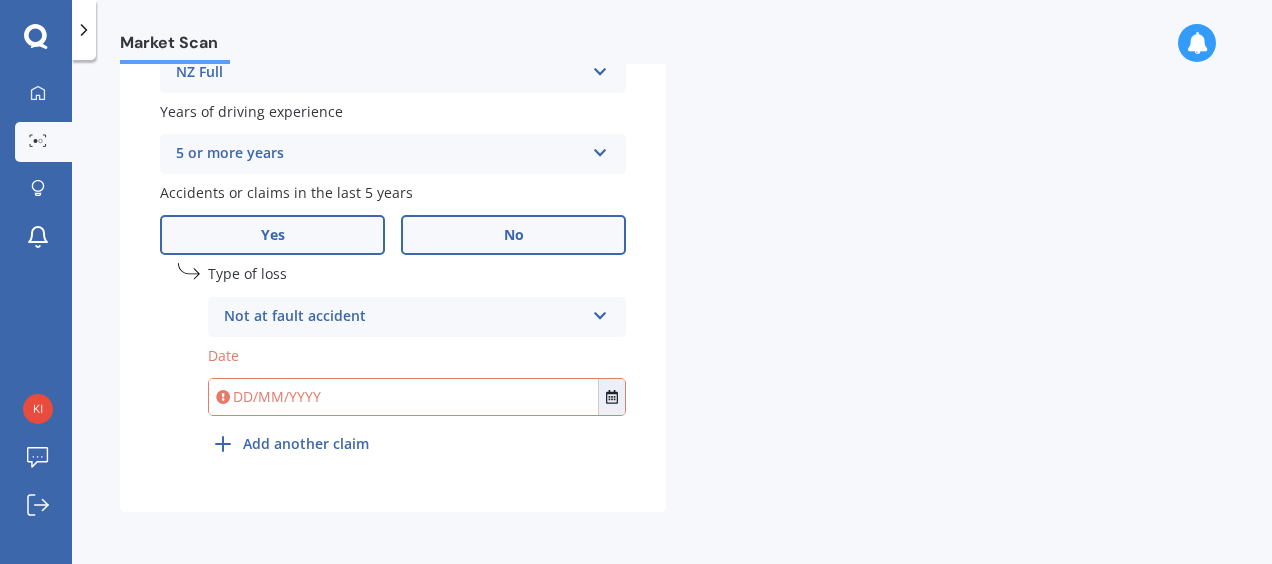 click on "No" at bounding box center [513, -8] 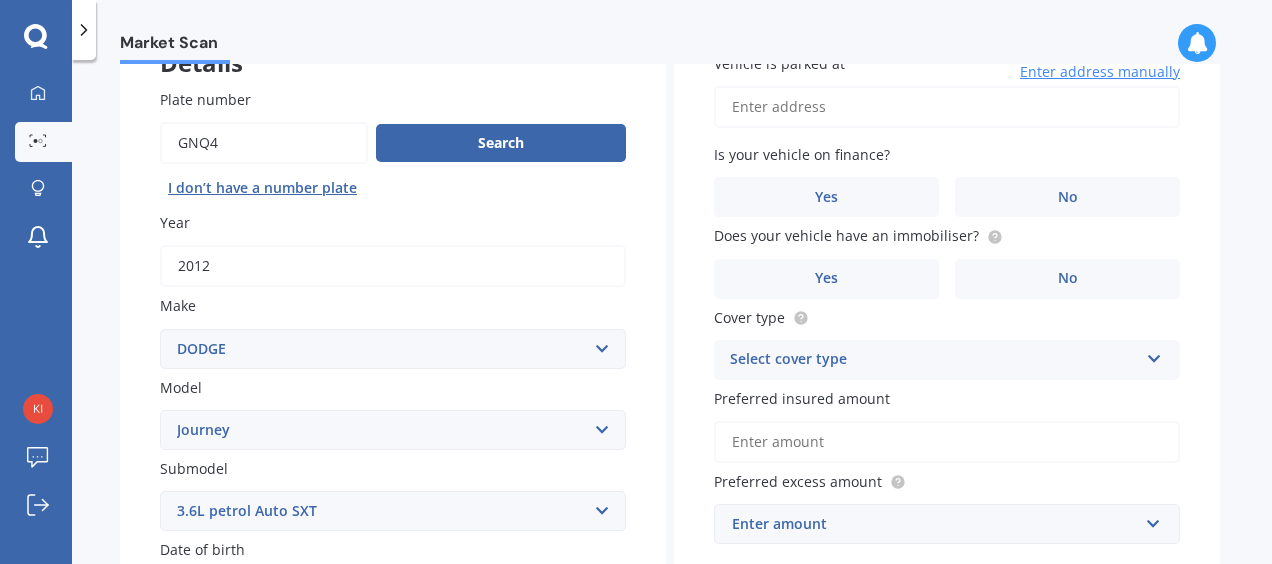 scroll, scrollTop: 116, scrollLeft: 0, axis: vertical 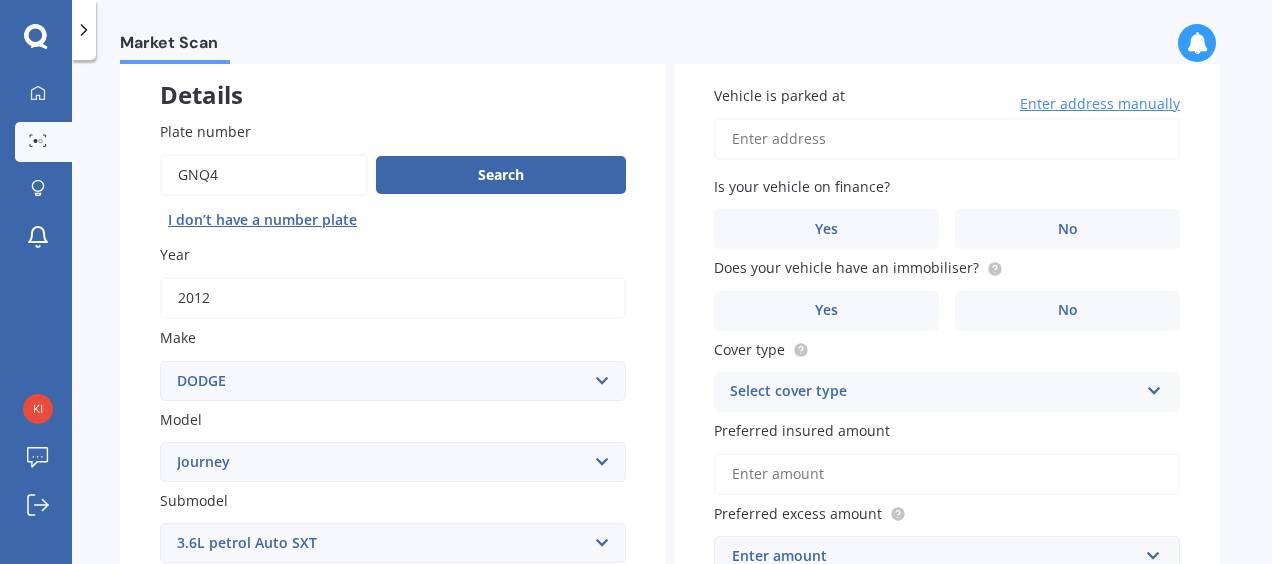 click on "Vehicle is parked at" at bounding box center (947, 139) 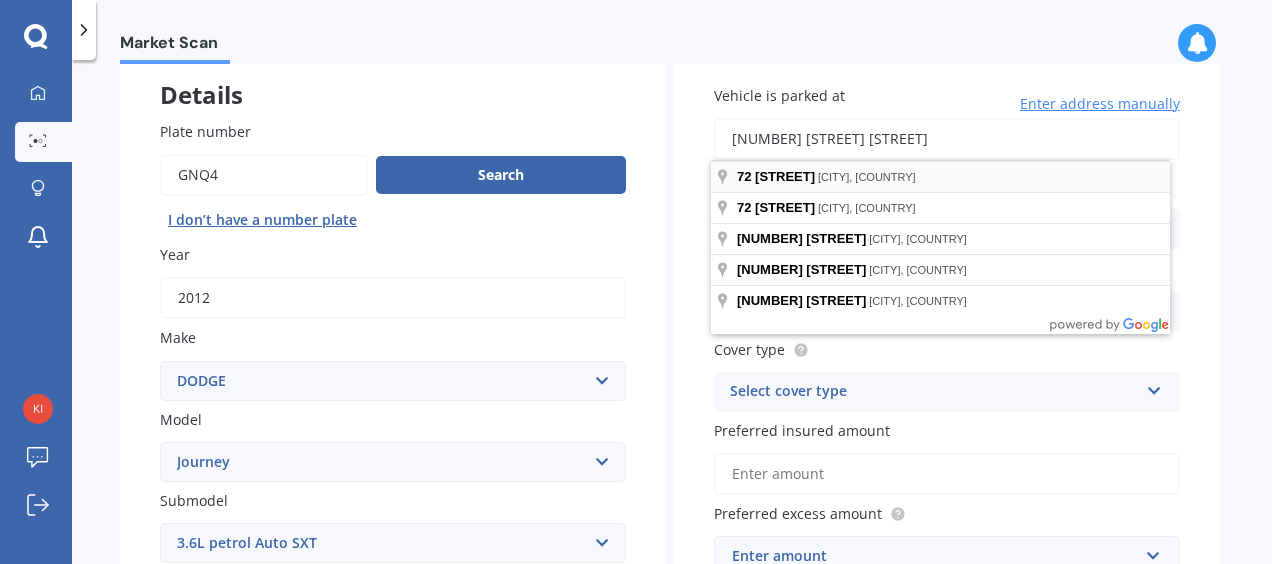 type on "[NUMBER] [STREET] [STREET]" 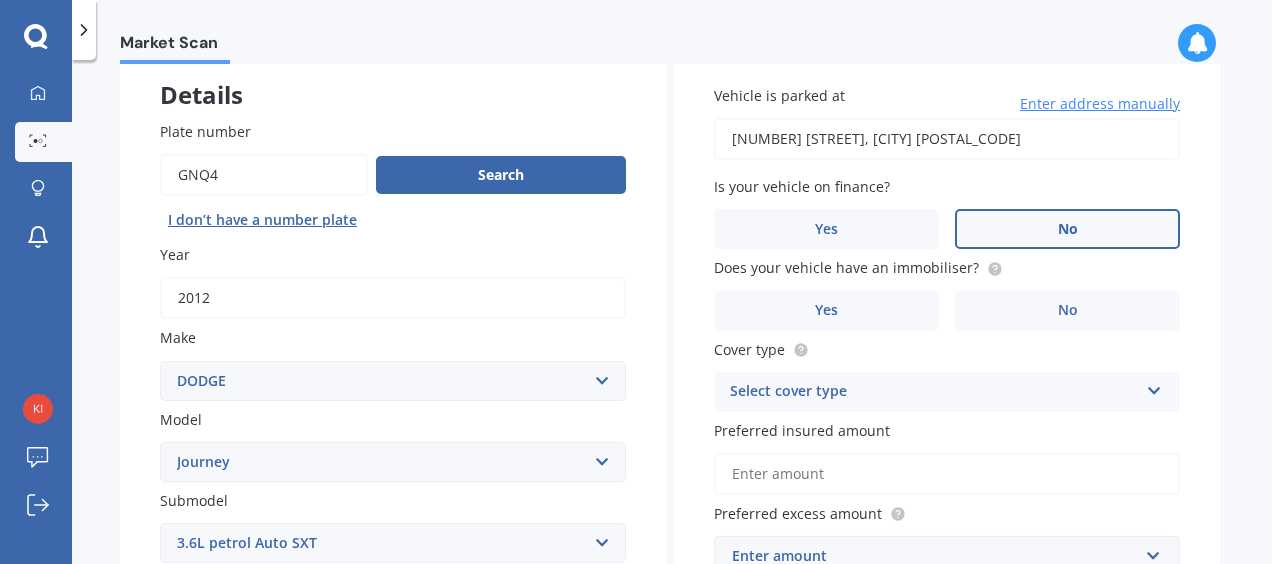 click on "No" at bounding box center (513, 706) 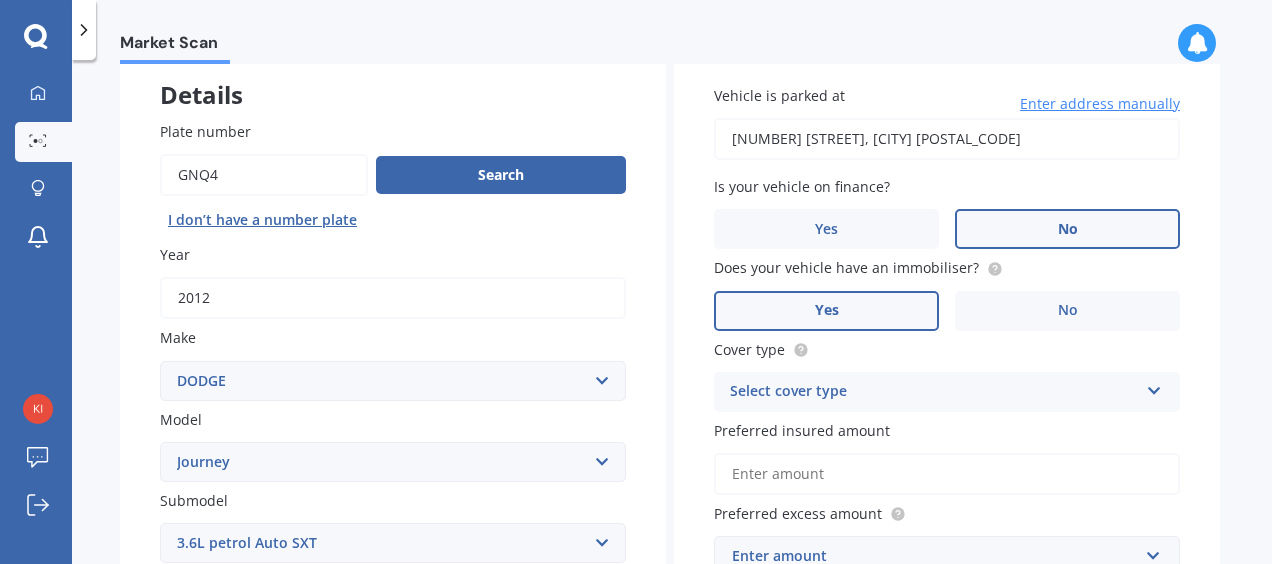 click on "Yes" at bounding box center [272, 706] 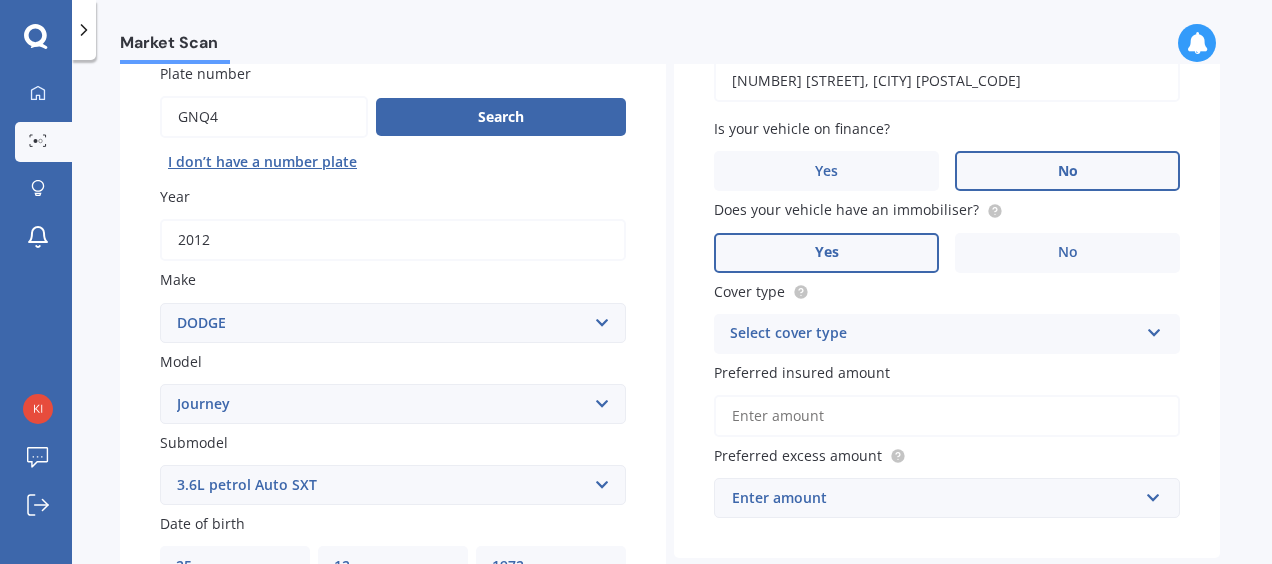 scroll, scrollTop: 216, scrollLeft: 0, axis: vertical 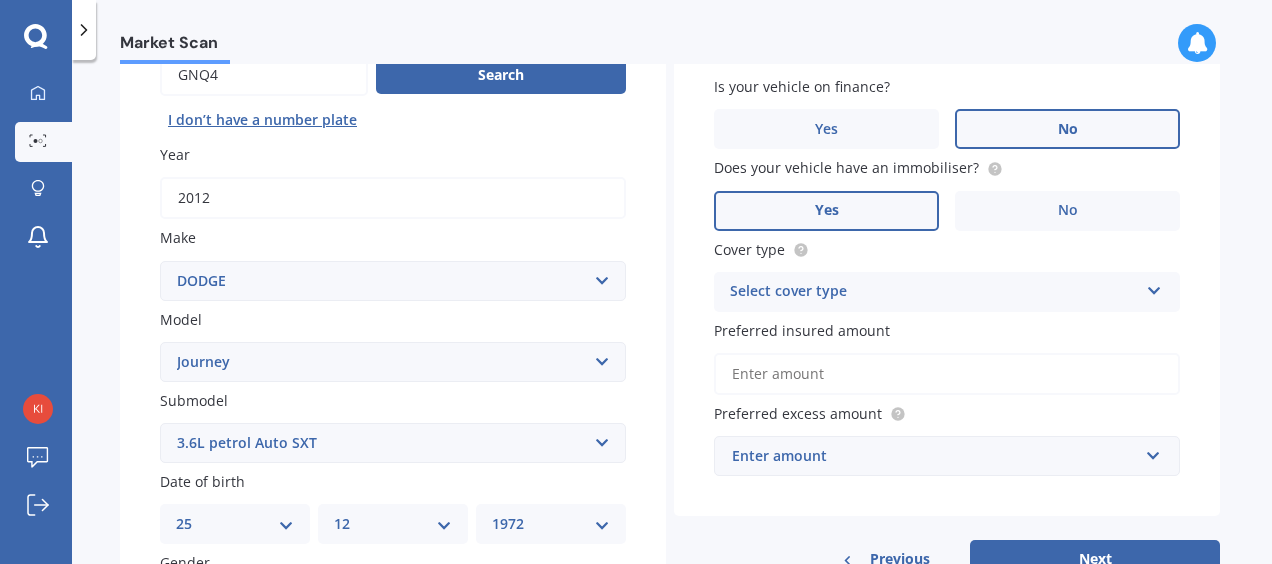 click on "Select cover type" at bounding box center [934, 292] 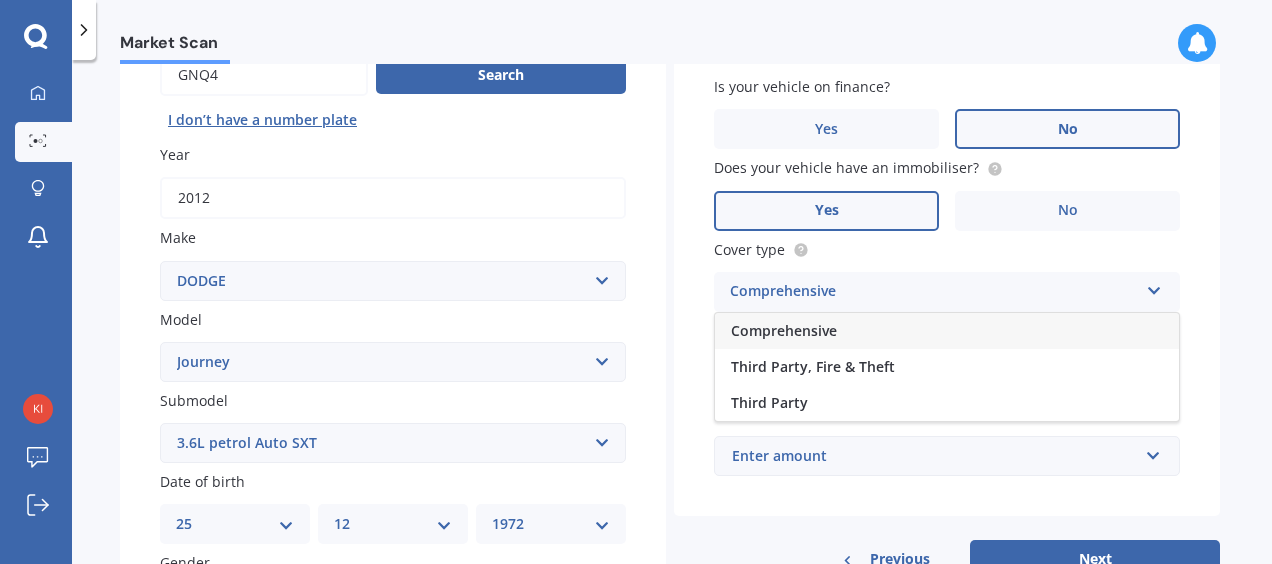 click on "Comprehensive" at bounding box center [947, 331] 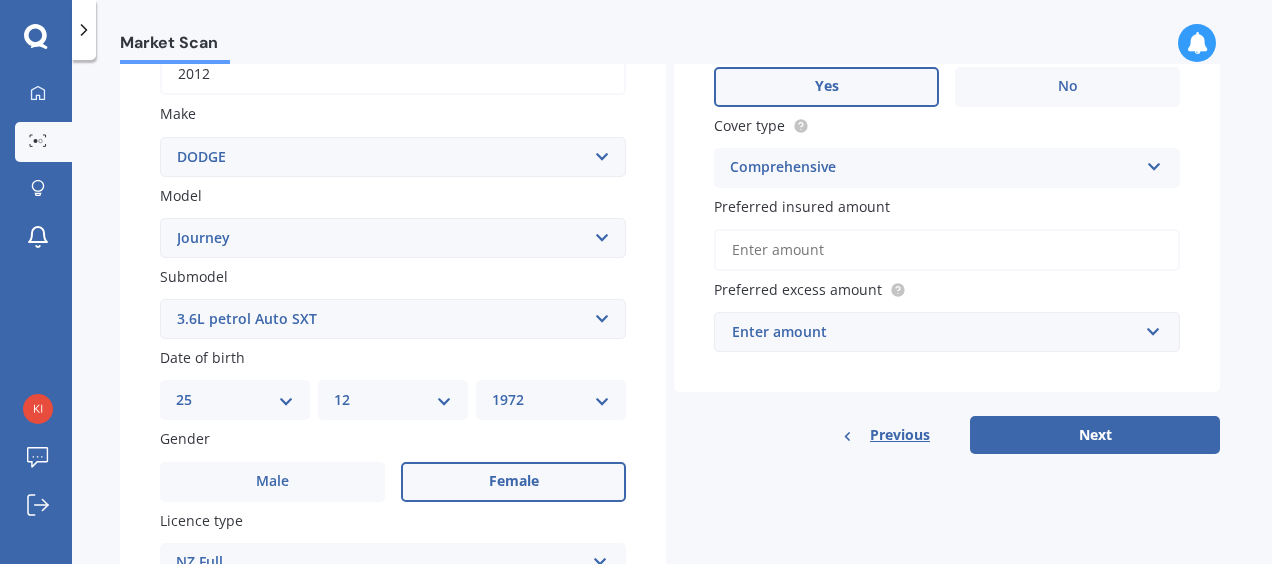 scroll, scrollTop: 416, scrollLeft: 0, axis: vertical 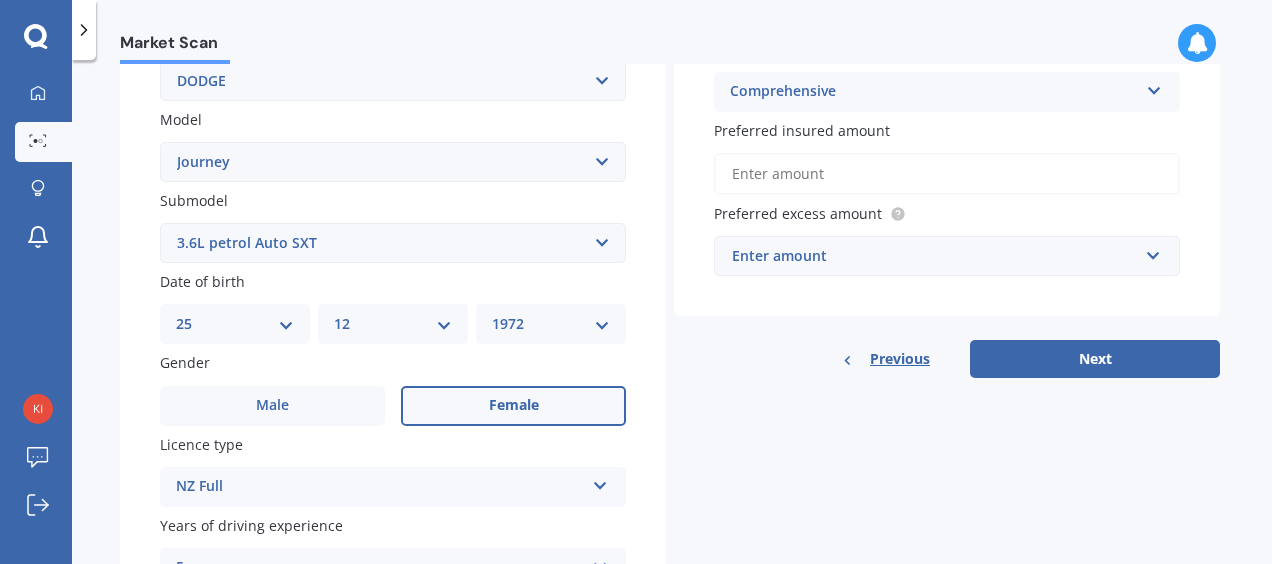 click on "Preferred insured amount" at bounding box center (947, 174) 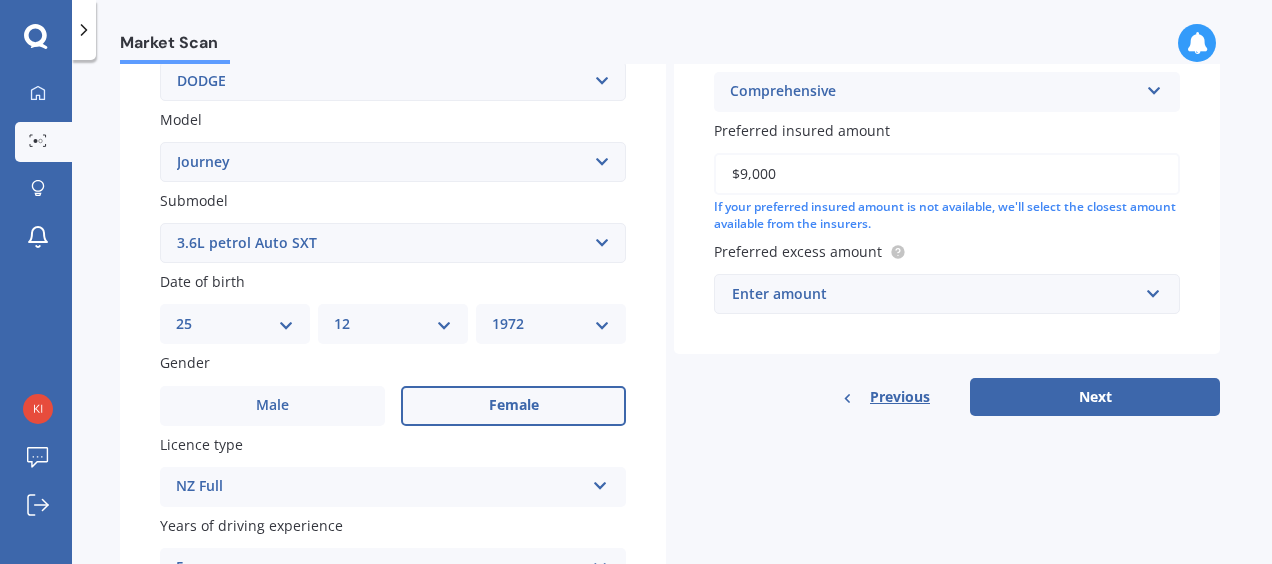 type on "$9,000" 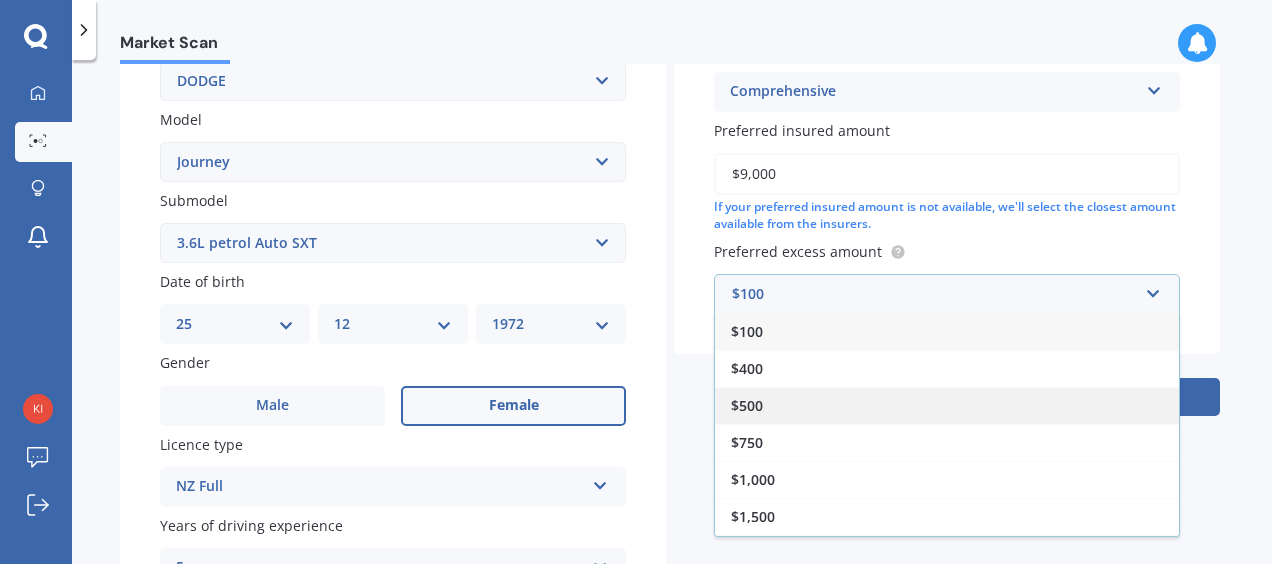 click on "$500" at bounding box center (947, 405) 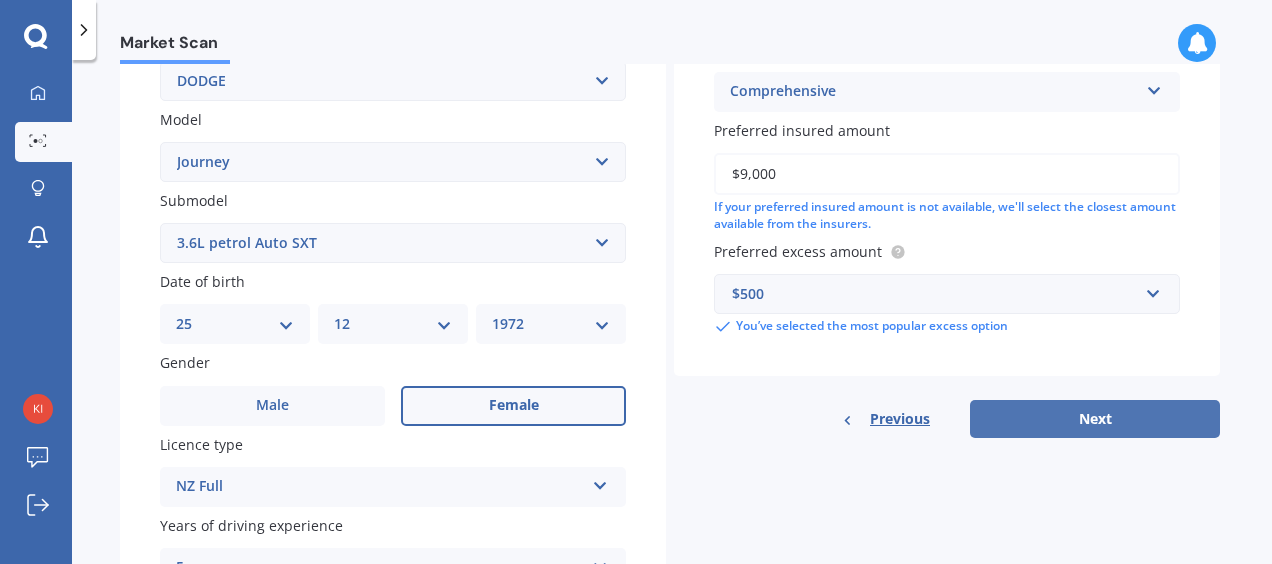 click on "Next" at bounding box center [1095, 419] 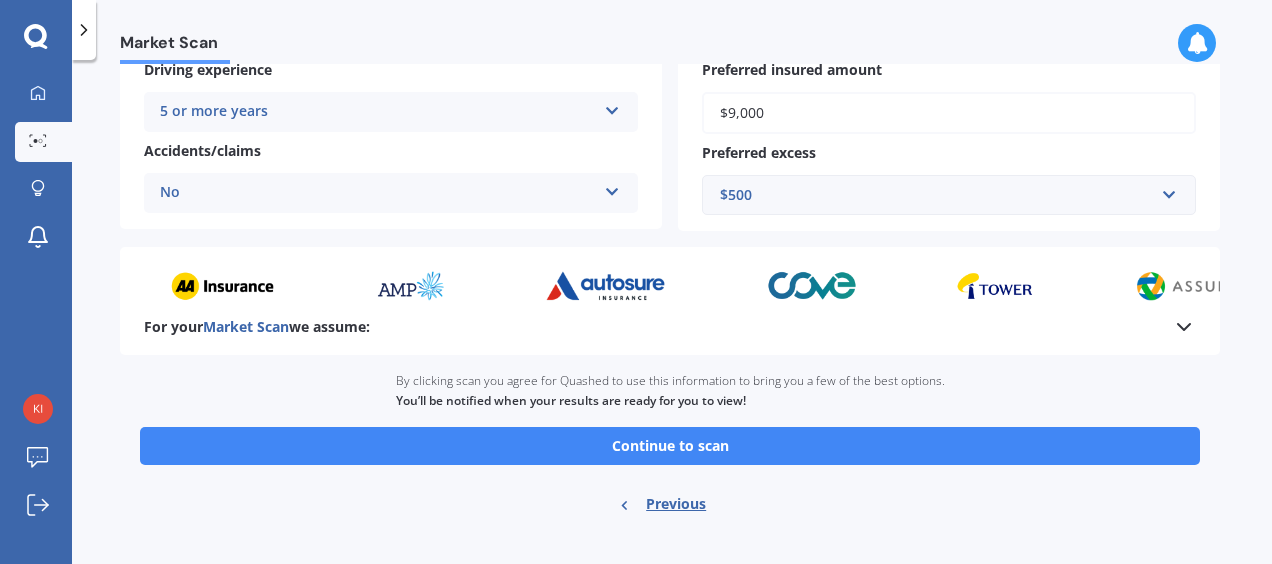 scroll, scrollTop: 470, scrollLeft: 0, axis: vertical 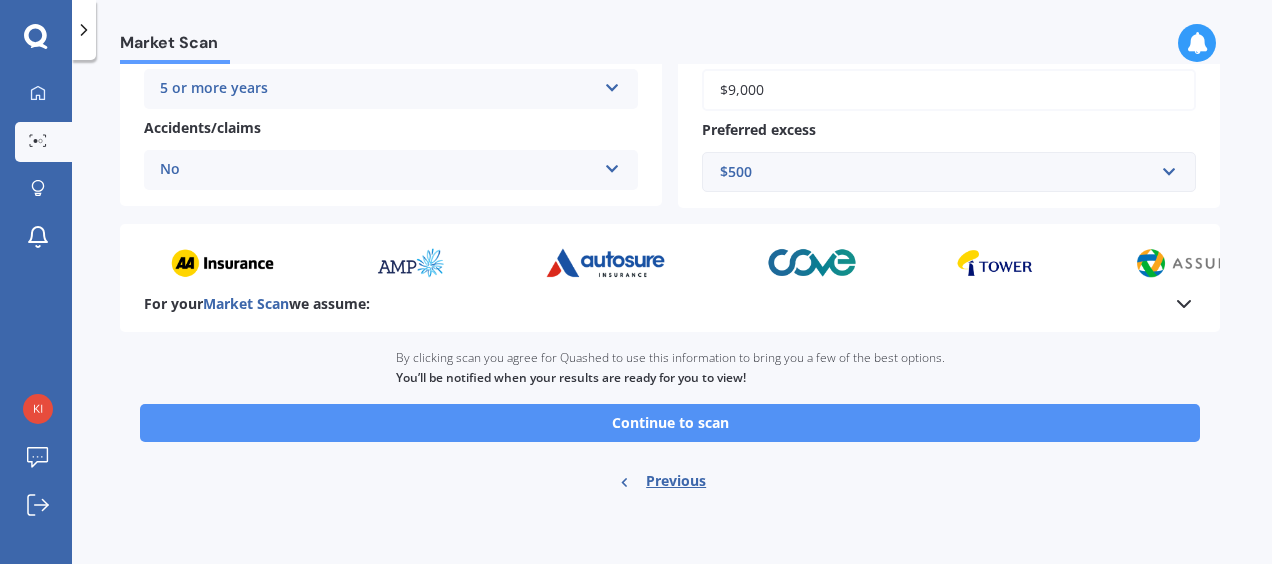 click on "Continue to scan" at bounding box center [670, 423] 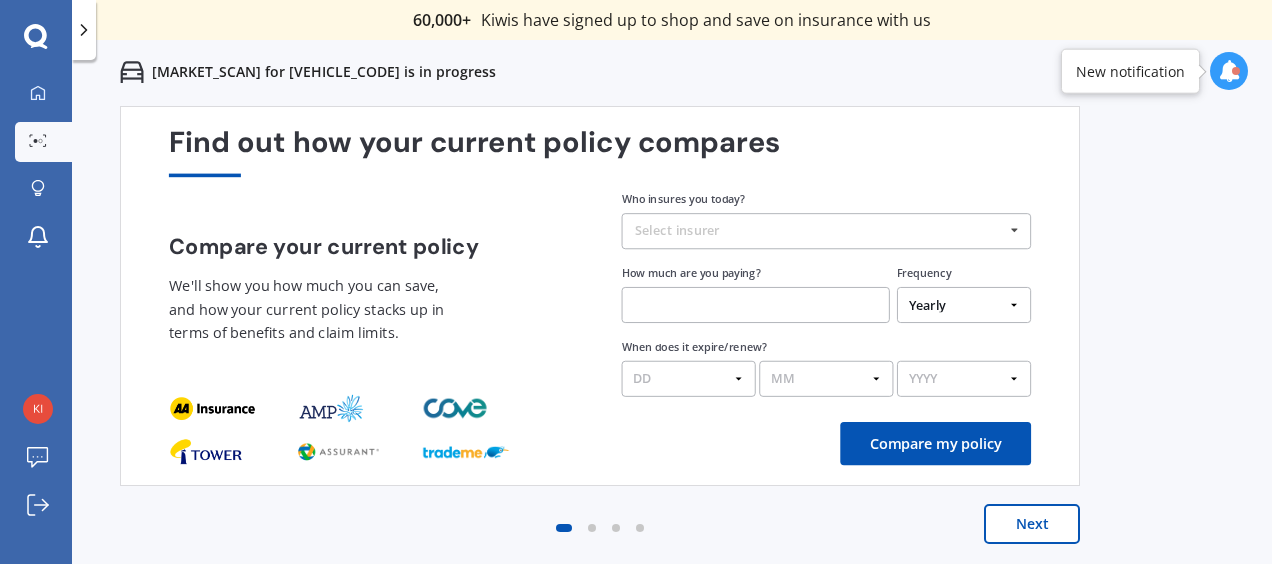 scroll, scrollTop: 0, scrollLeft: 0, axis: both 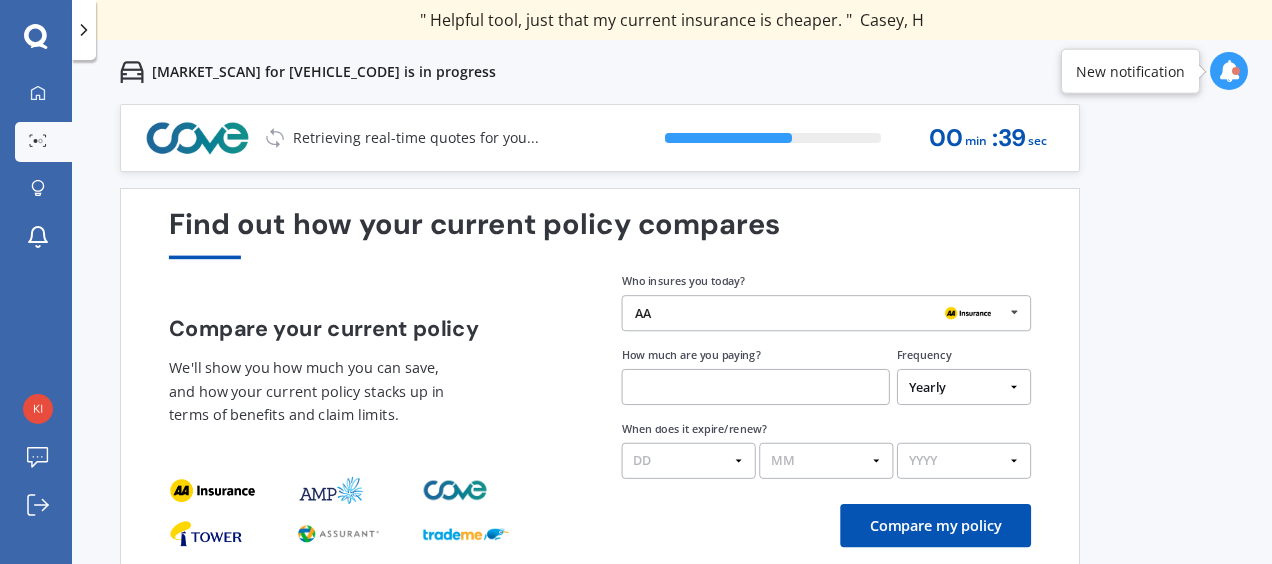 click at bounding box center [756, 387] 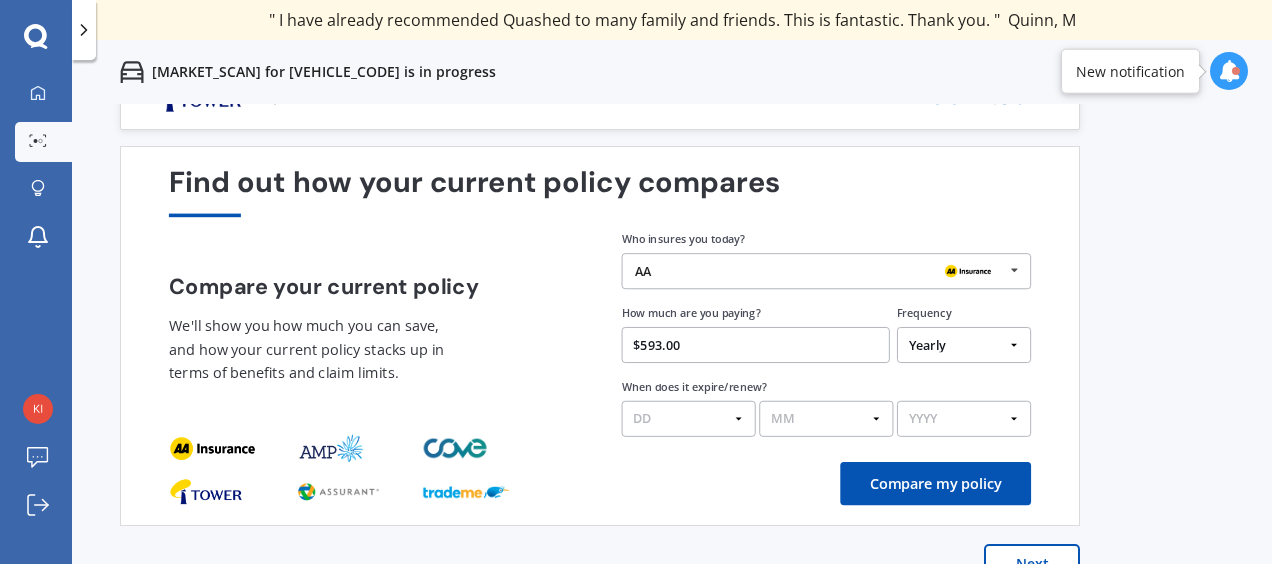 scroll, scrollTop: 82, scrollLeft: 0, axis: vertical 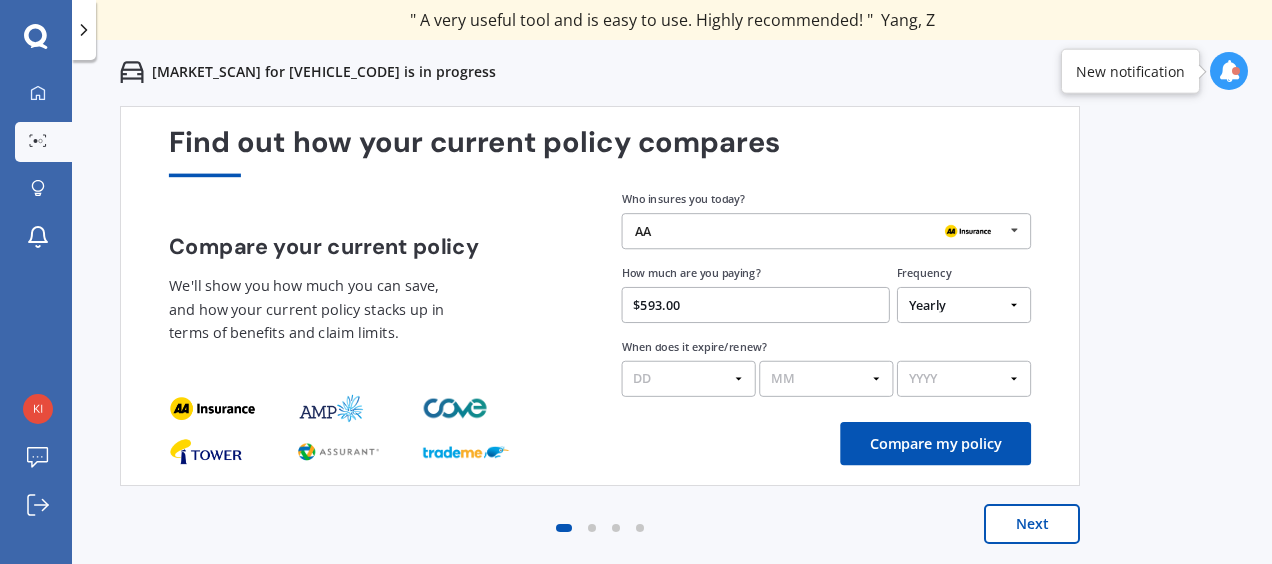 type on "$593.00" 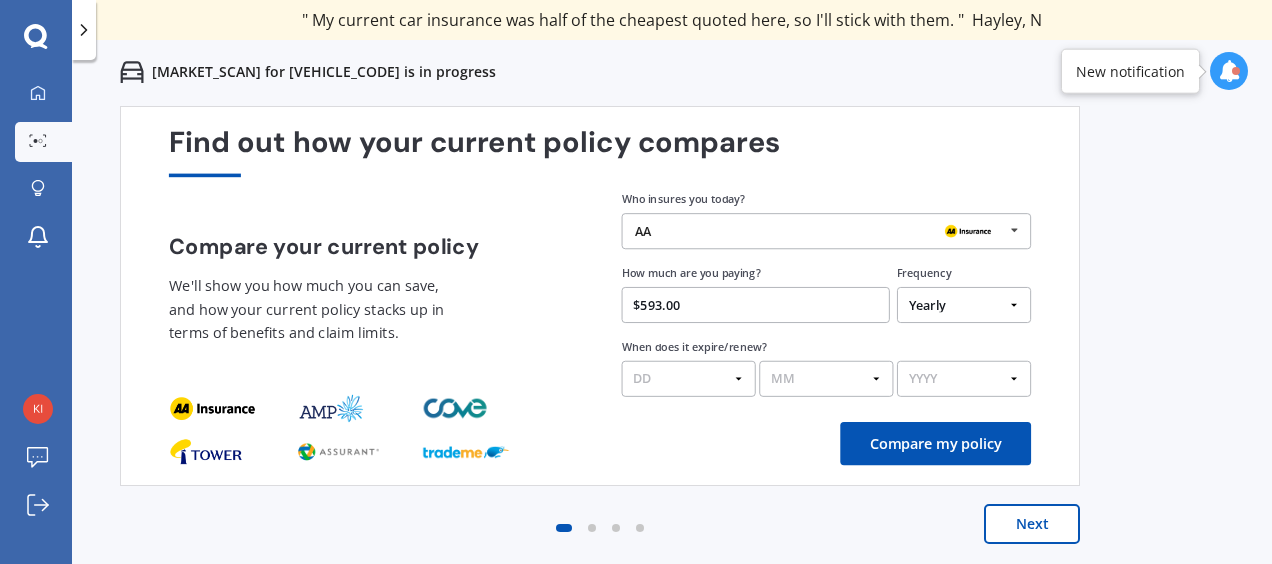 click on "DD 01 02 03 04 05 06 07 08 09 10 11 12 13 14 15 16 17 18 19 20 21 22 23 24 25 26 27 28 29 30 31" at bounding box center (689, 379) 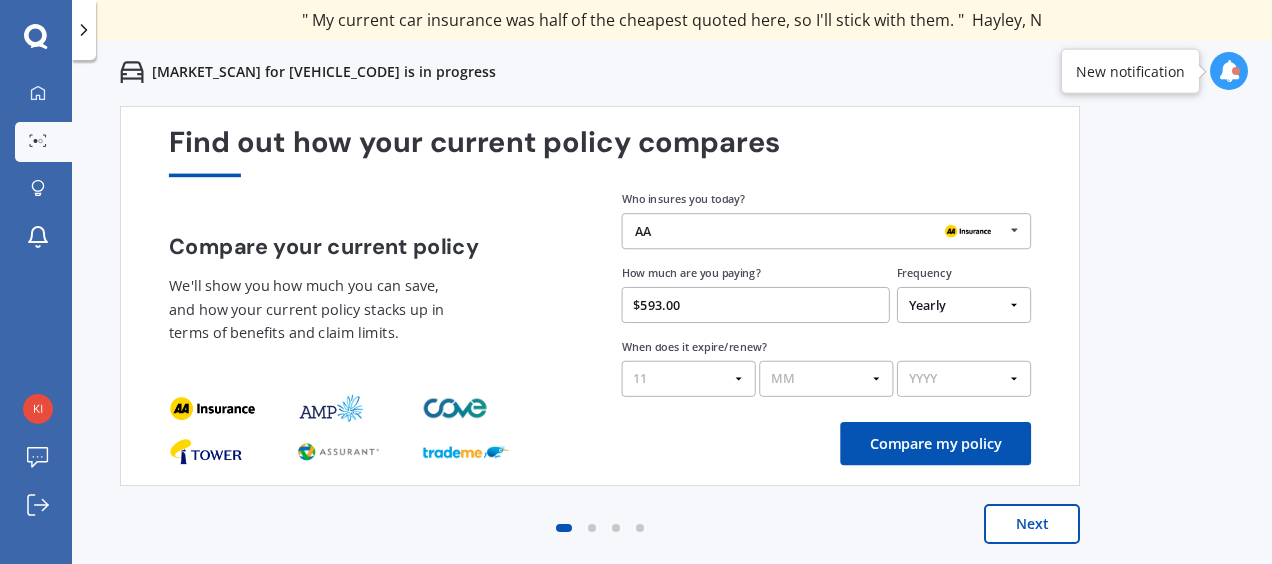 click on "DD 01 02 03 04 05 06 07 08 09 10 11 12 13 14 15 16 17 18 19 20 21 22 23 24 25 26 27 28 29 30 31" at bounding box center [689, 379] 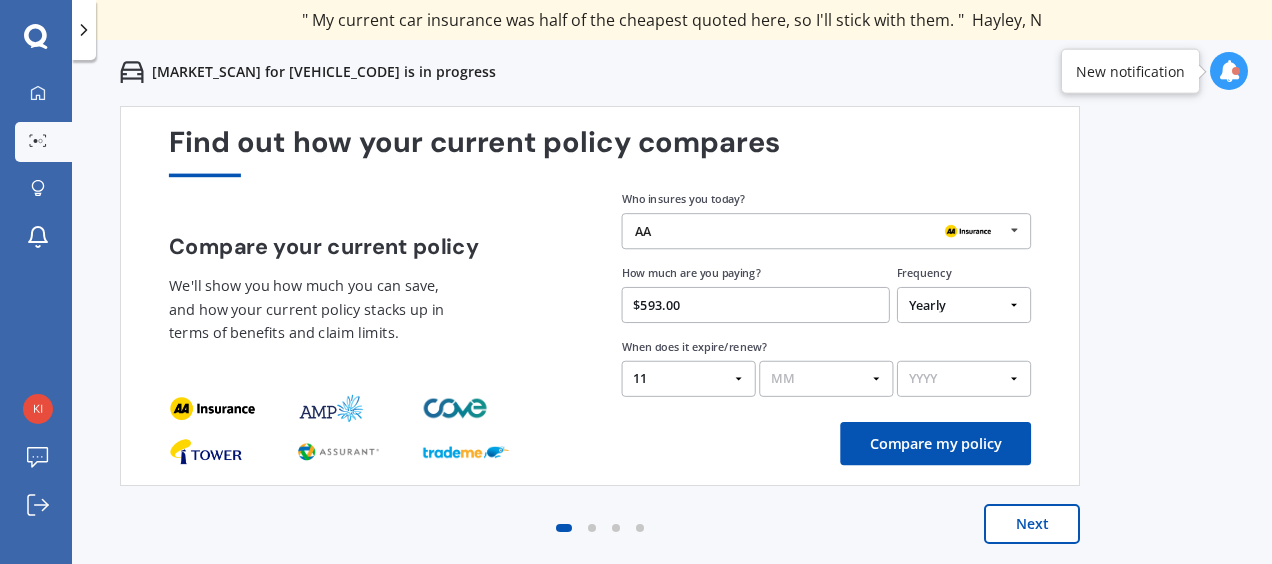 click on "MM 01 02 03 04 05 06 07 08 09 10 11 12" at bounding box center (826, 379) 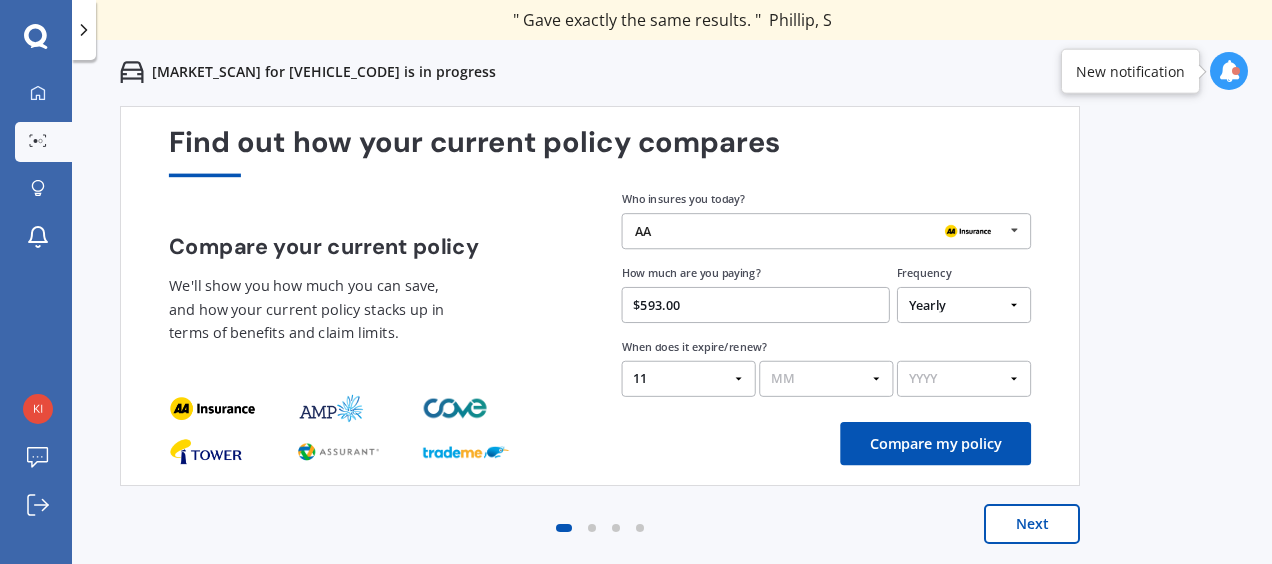 select on "07" 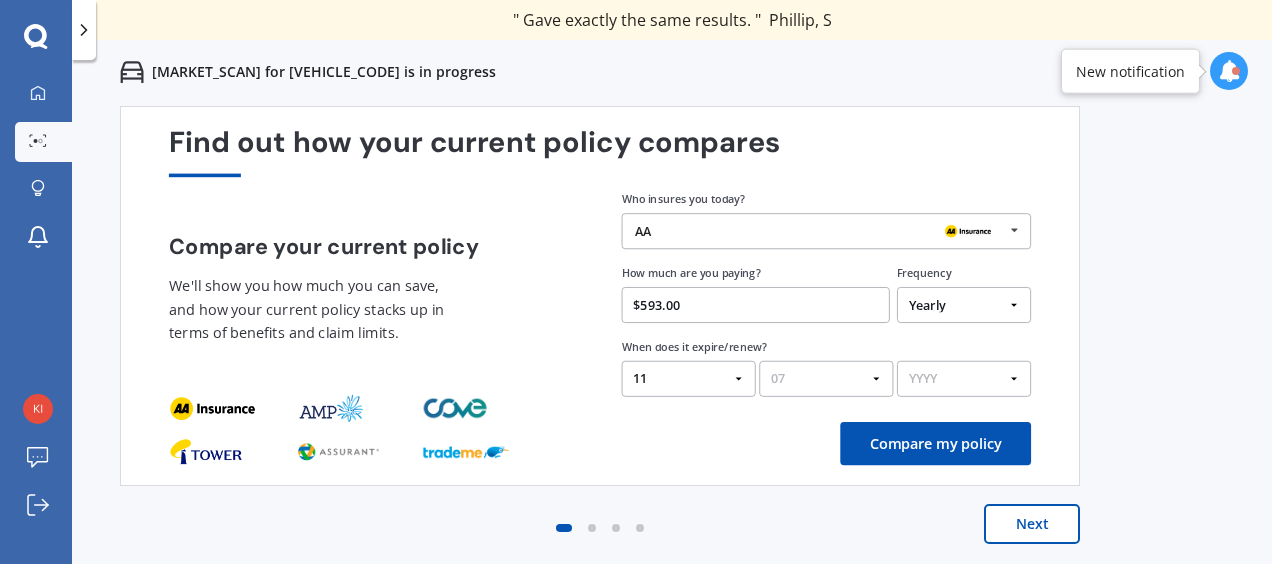 click on "MM 01 02 03 04 05 06 07 08 09 10 11 12" at bounding box center [826, 379] 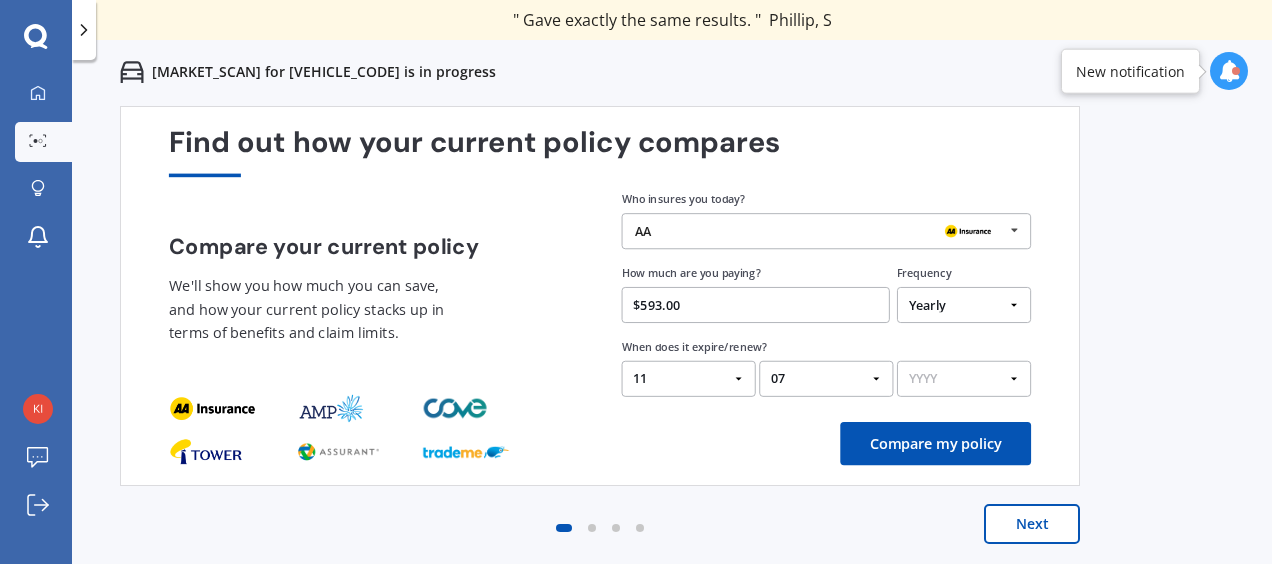 click on "YYYY 2026 2025 2024" at bounding box center (964, 379) 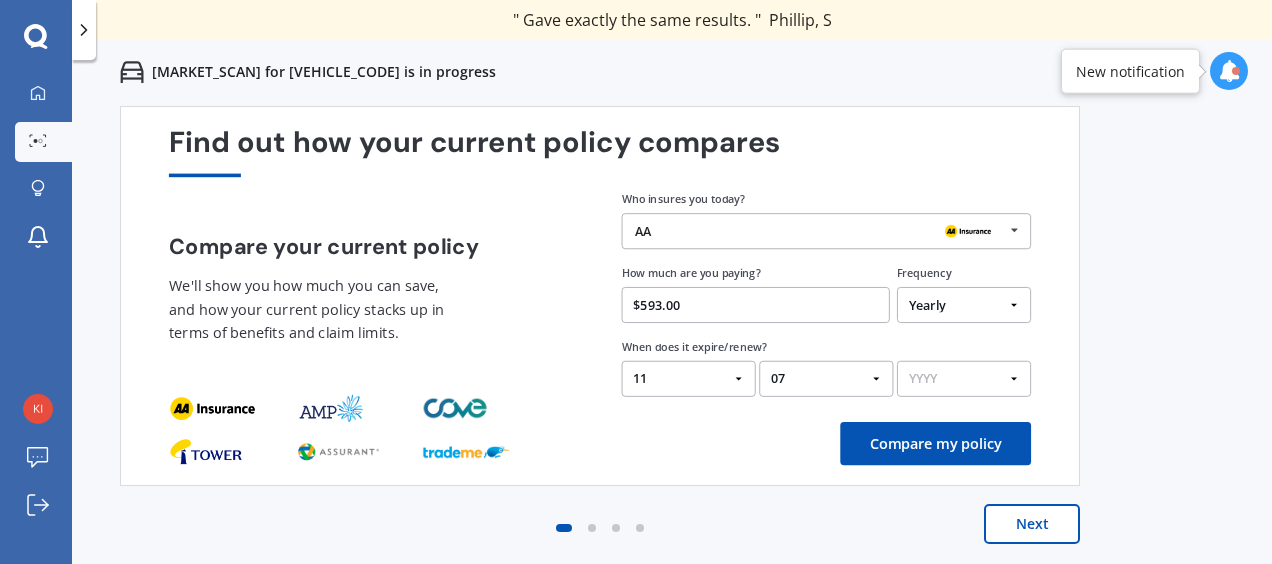 select on "2025" 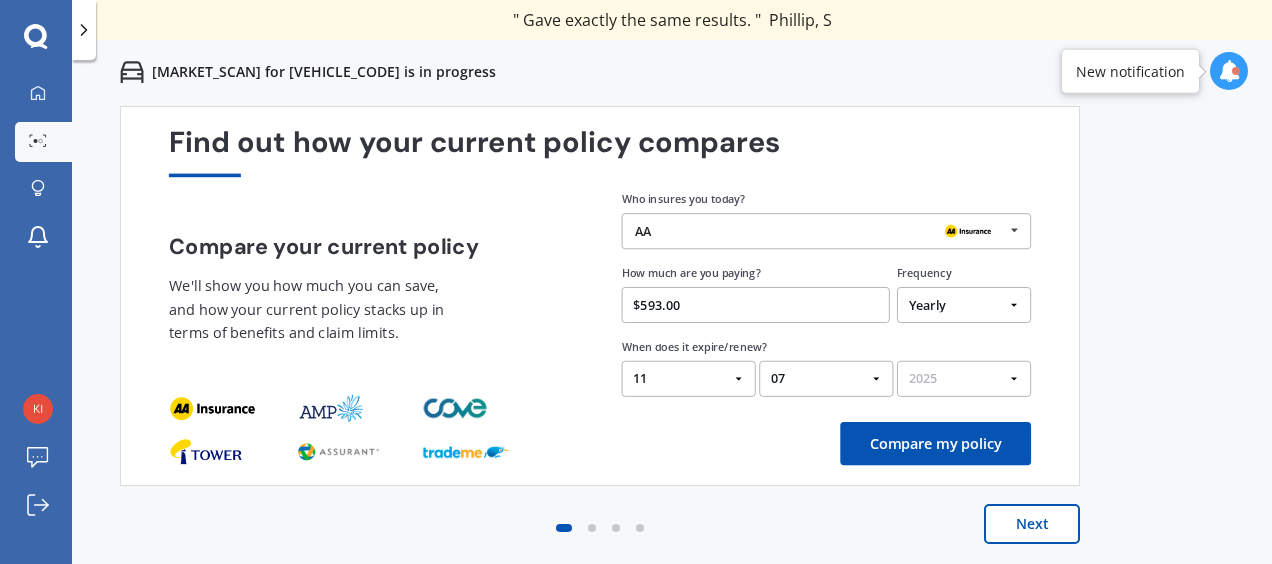 click on "YYYY 2026 2025 2024" at bounding box center (964, 379) 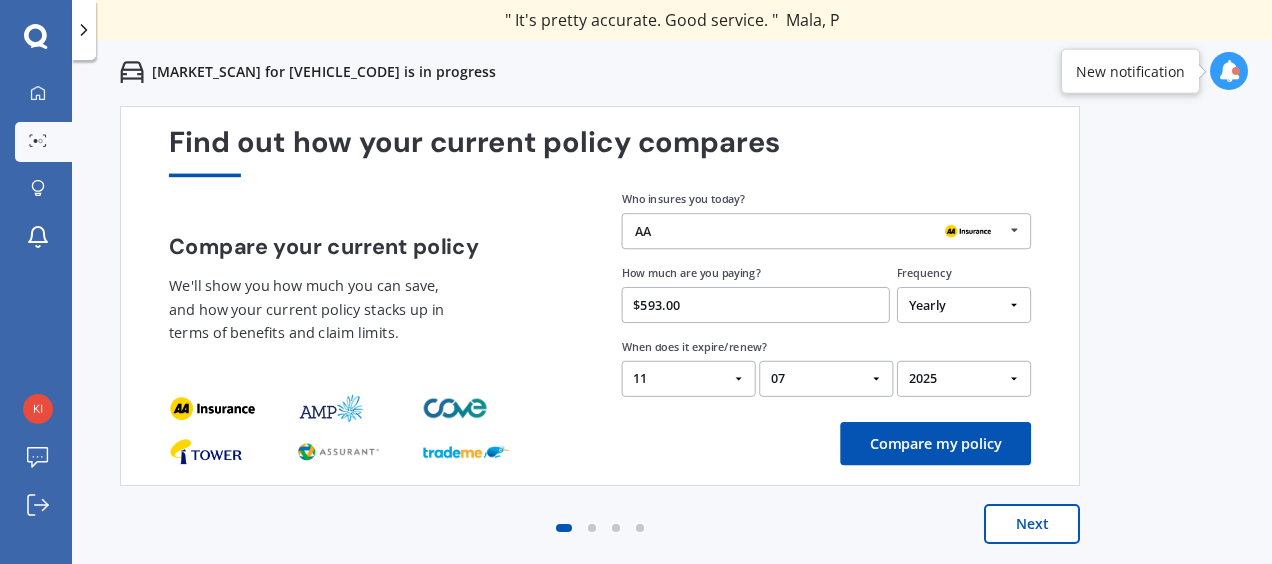 click on "Compare my policy" at bounding box center [935, 443] 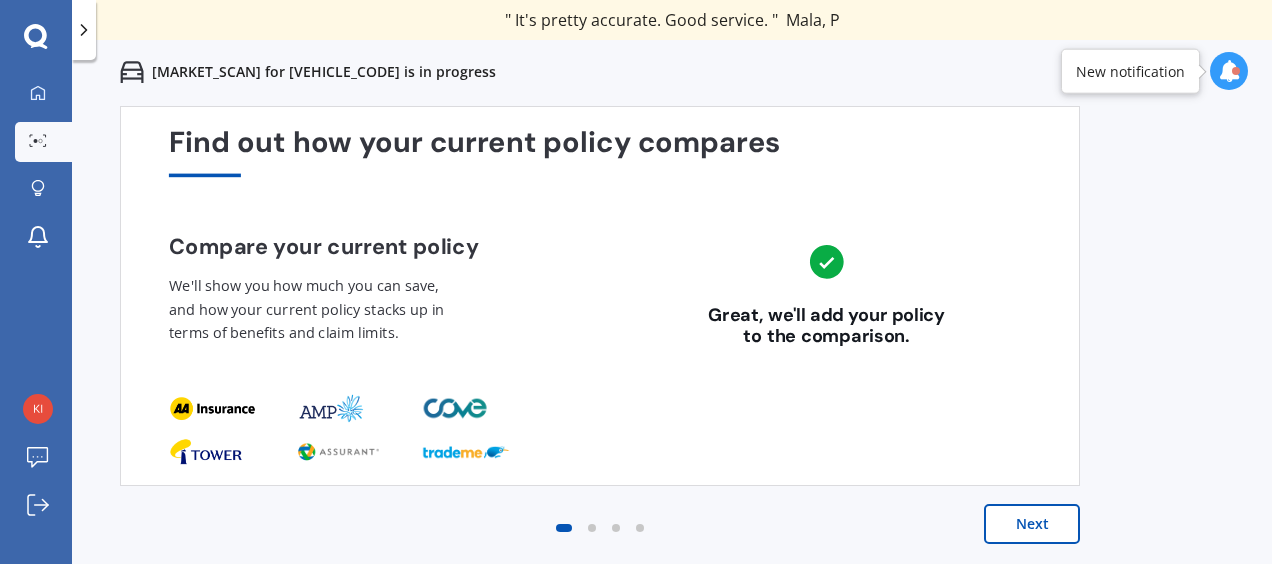 click on "Next" at bounding box center [1032, 524] 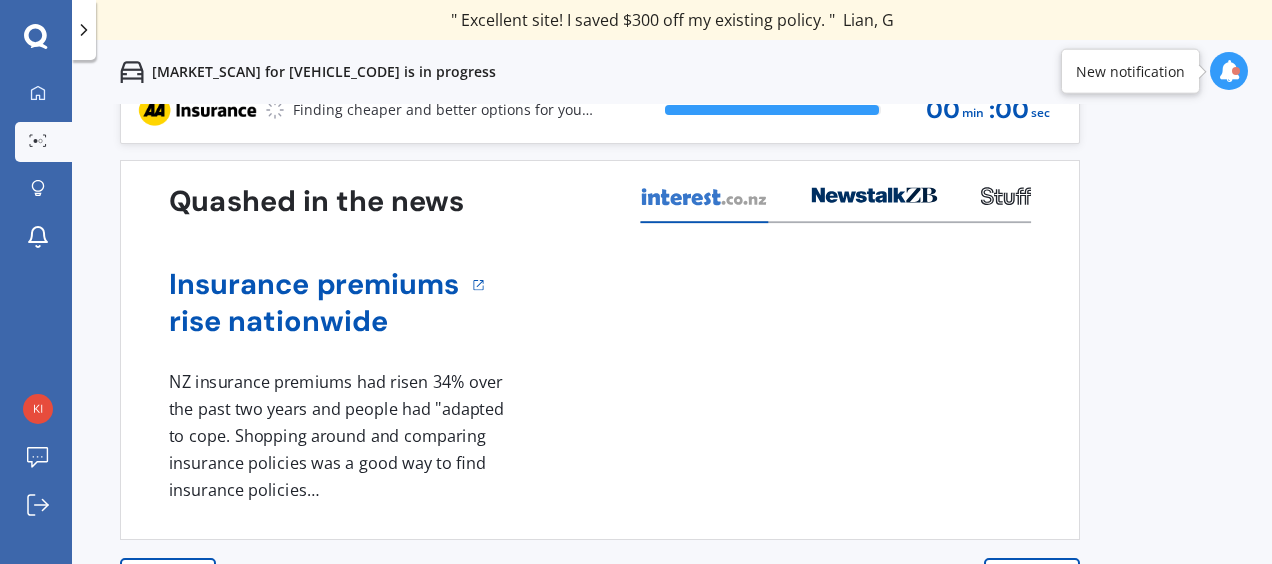 scroll, scrollTop: 0, scrollLeft: 0, axis: both 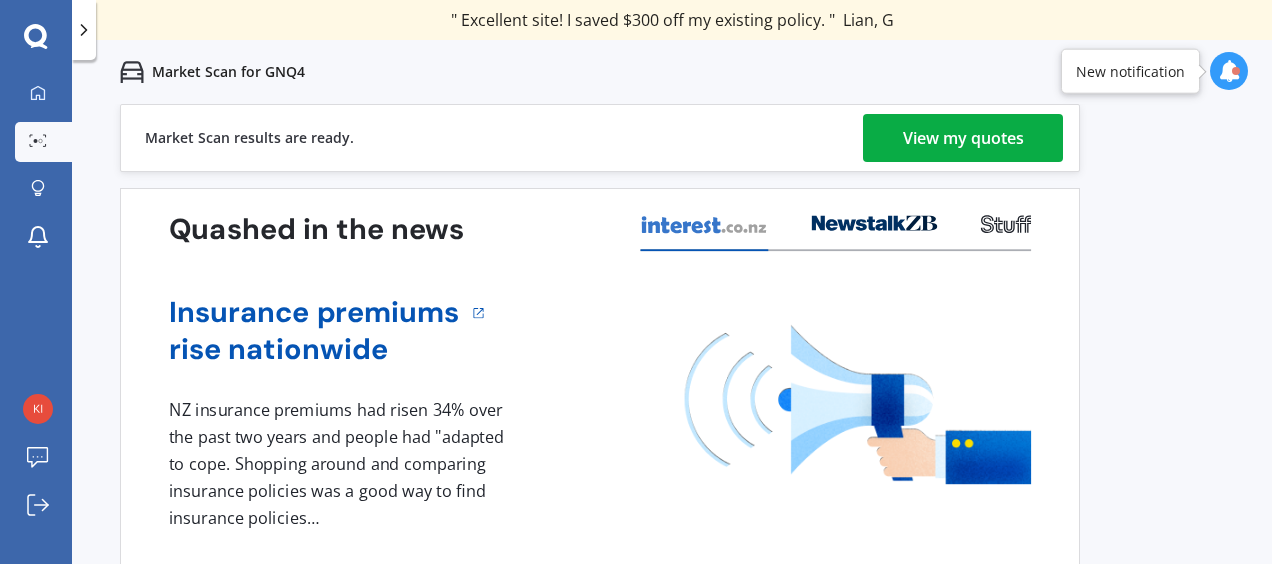 click on "View my quotes" at bounding box center (963, 138) 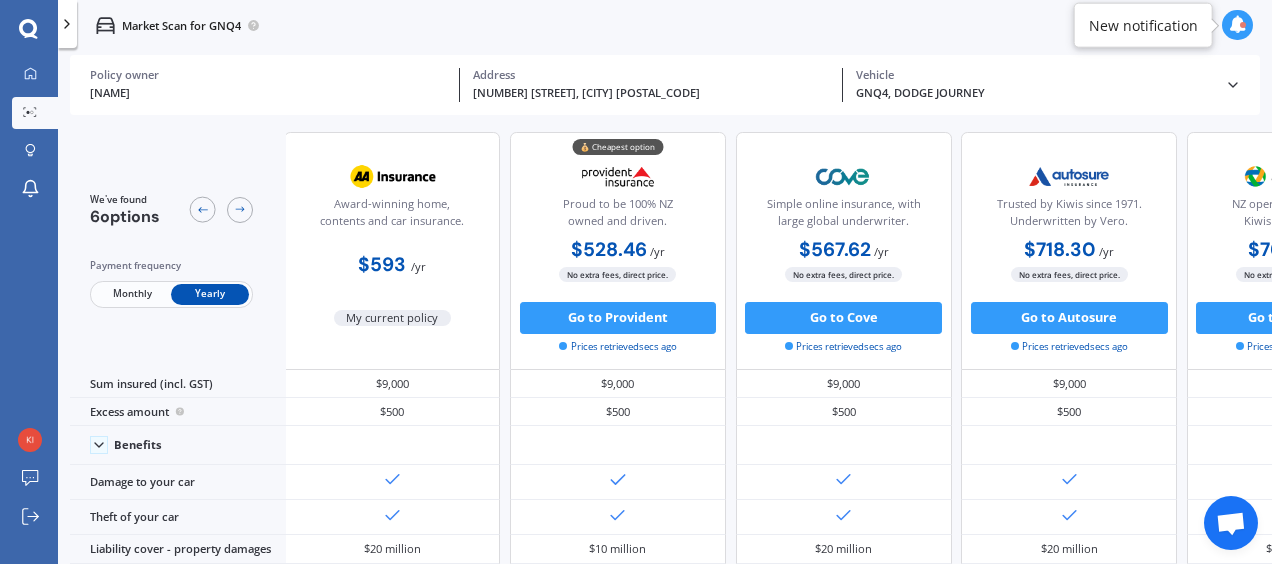 scroll, scrollTop: 0, scrollLeft: 0, axis: both 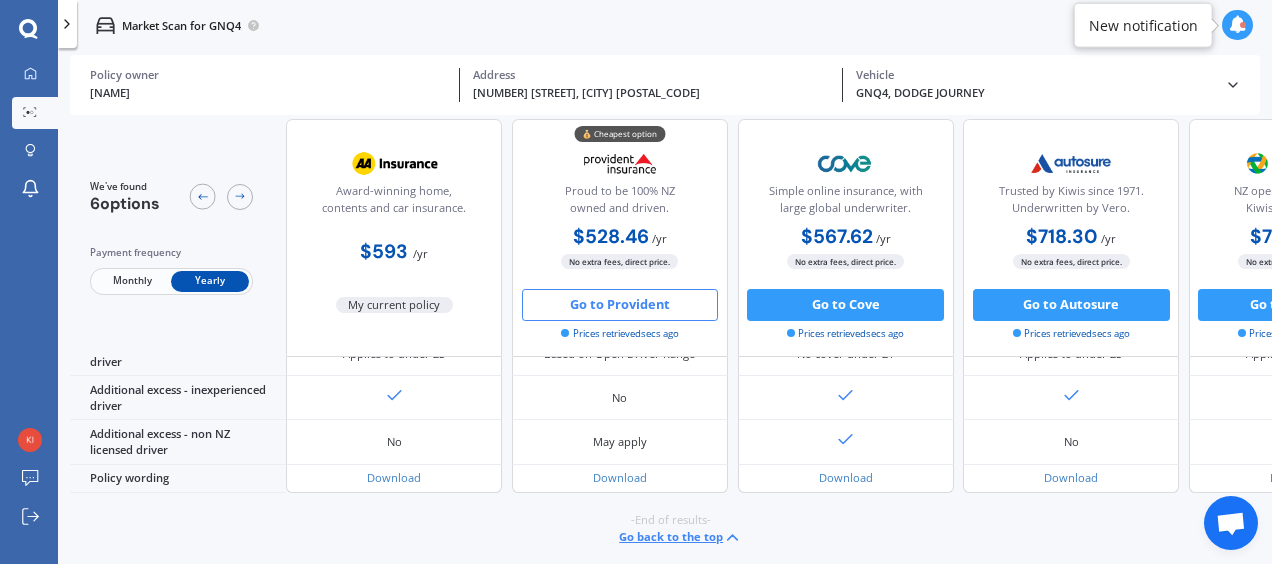 click on "Go to Provident" at bounding box center (620, 305) 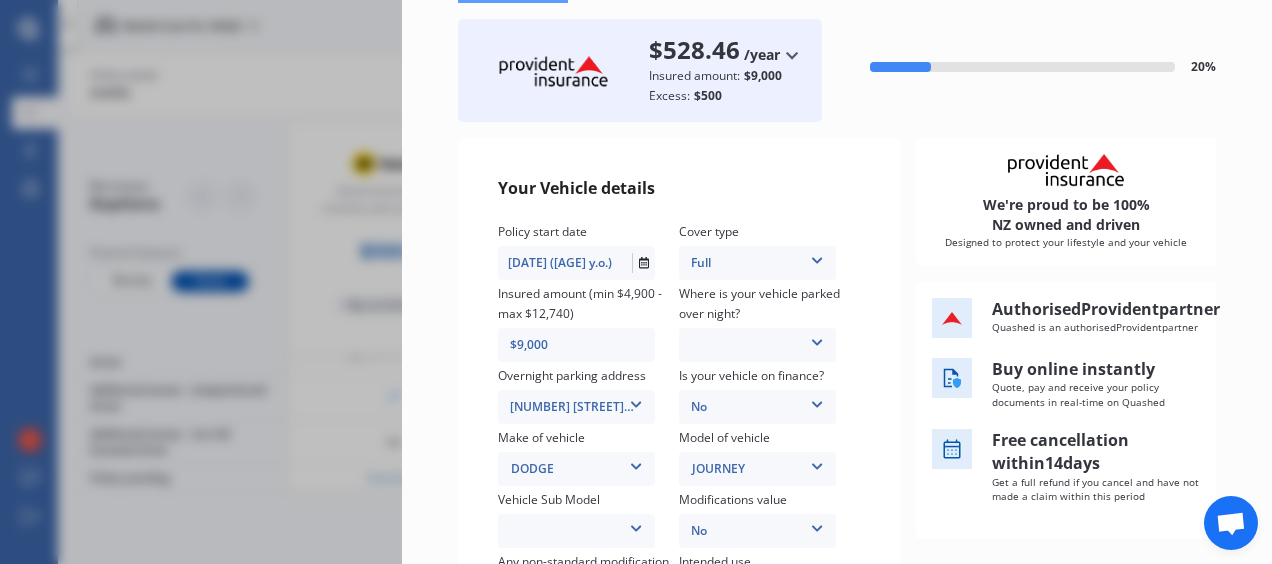 scroll, scrollTop: 300, scrollLeft: 0, axis: vertical 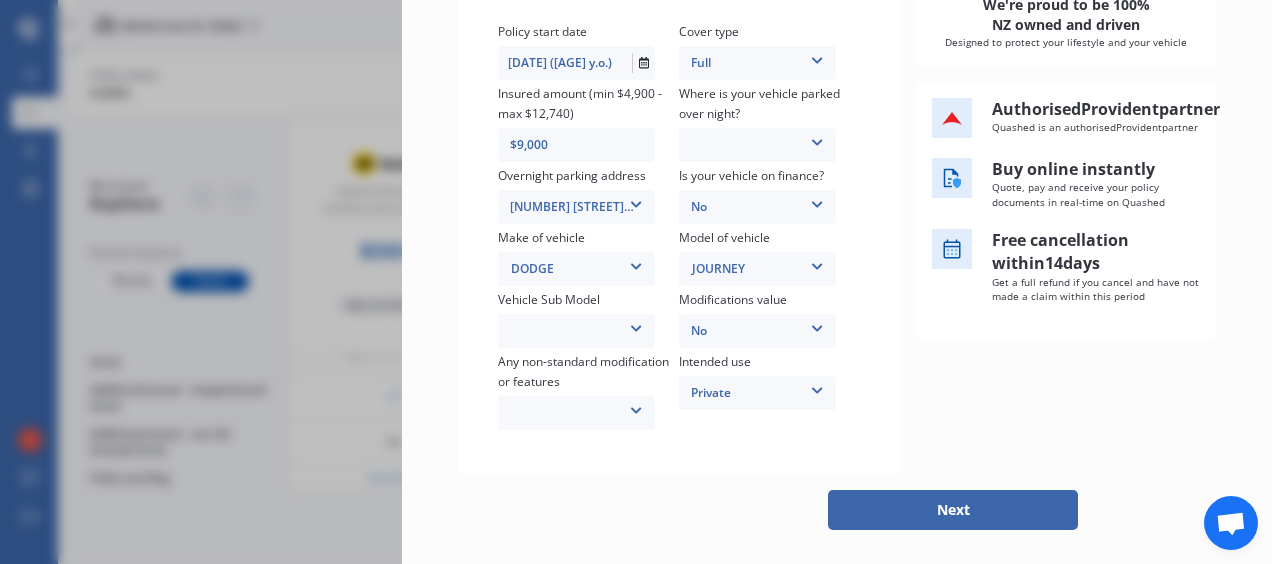 click at bounding box center (817, 57) 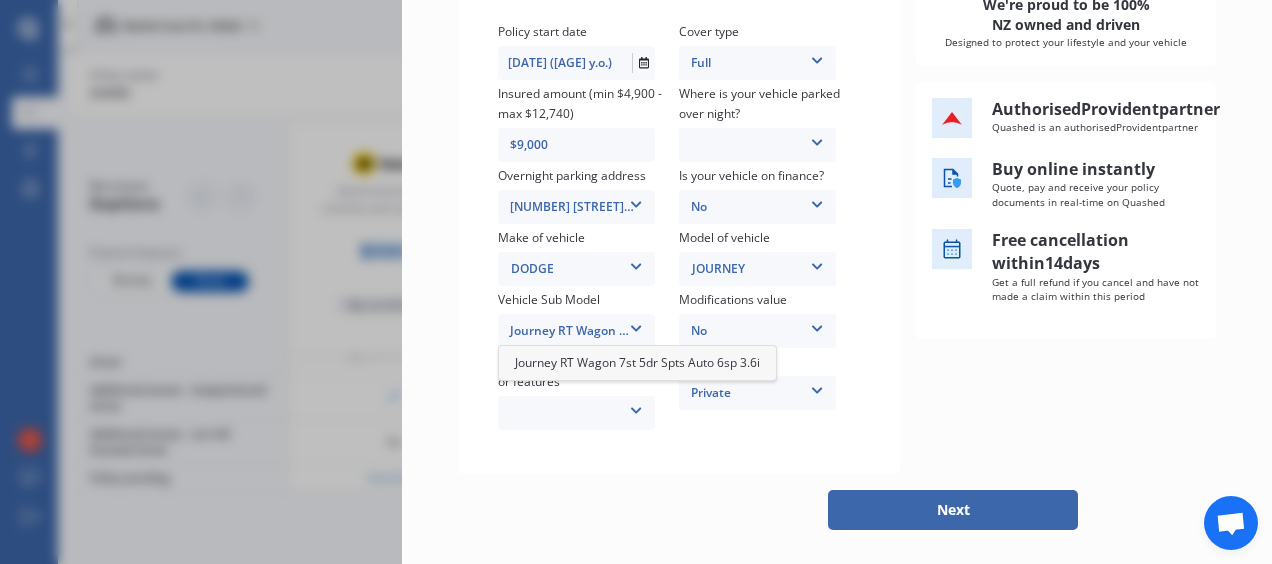 click on "Journey RT Wagon 7st 5dr Spts Auto 6sp 3.6i" at bounding box center (637, 363) 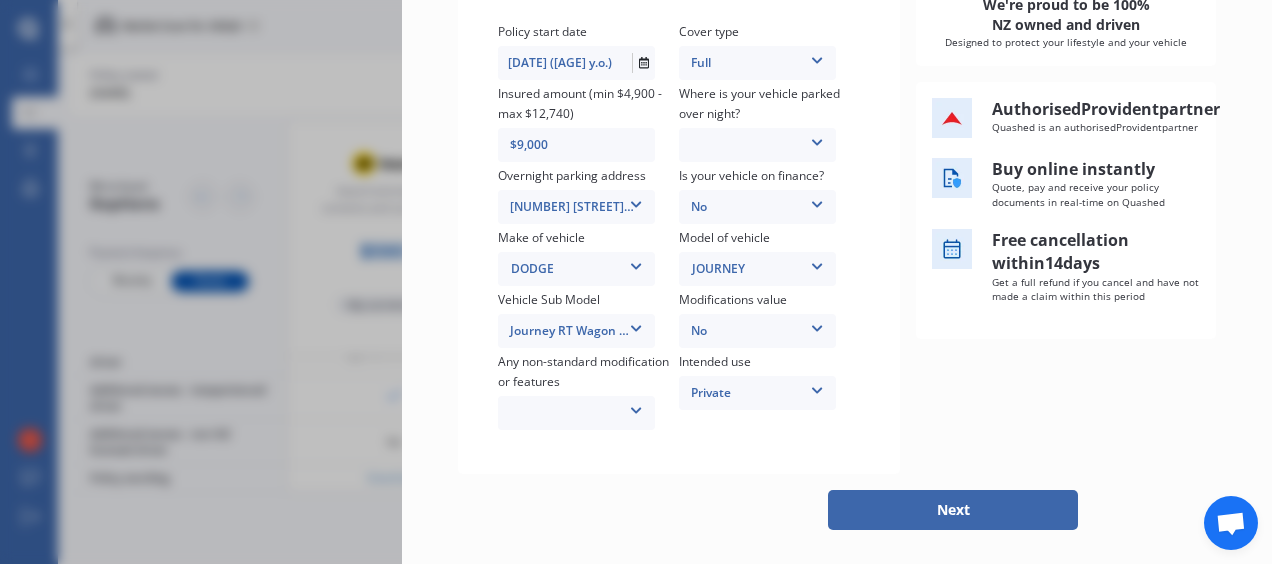 click at bounding box center [817, 57] 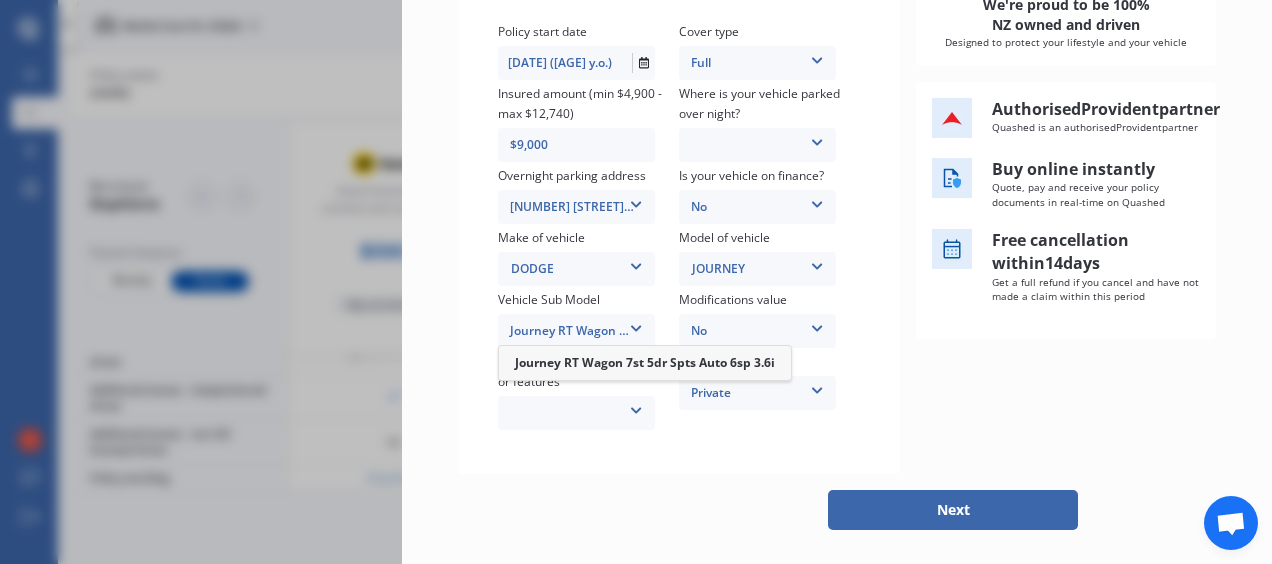 click on "Journey RT Wagon 7st 5dr Spts Auto 6sp 3.6i" at bounding box center (645, 362) 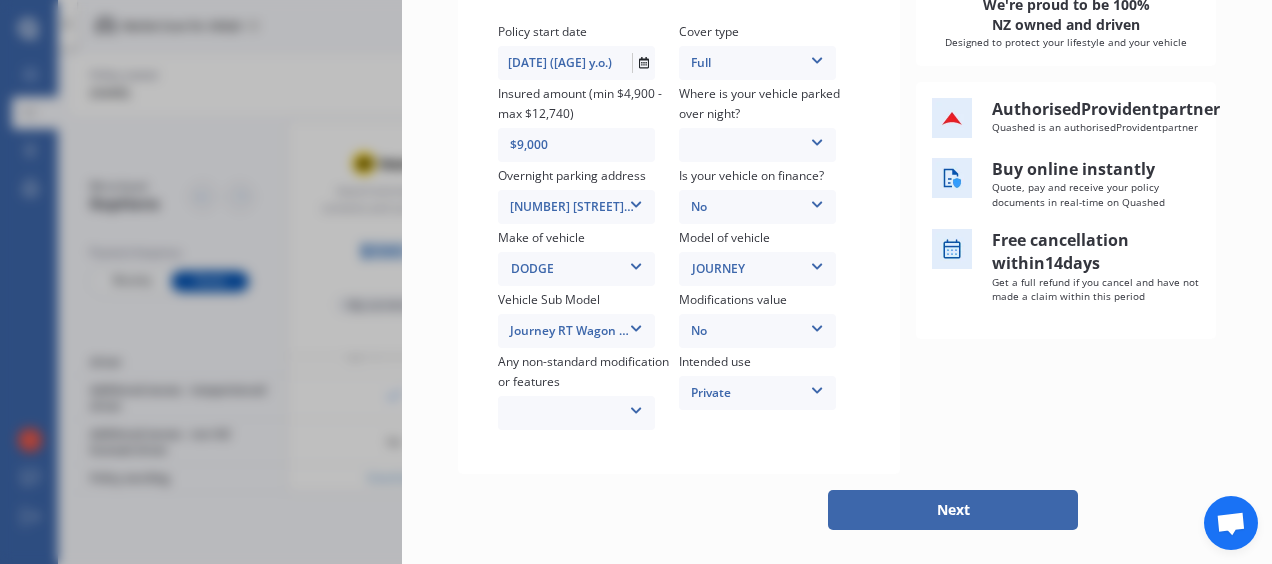 click at bounding box center (817, 57) 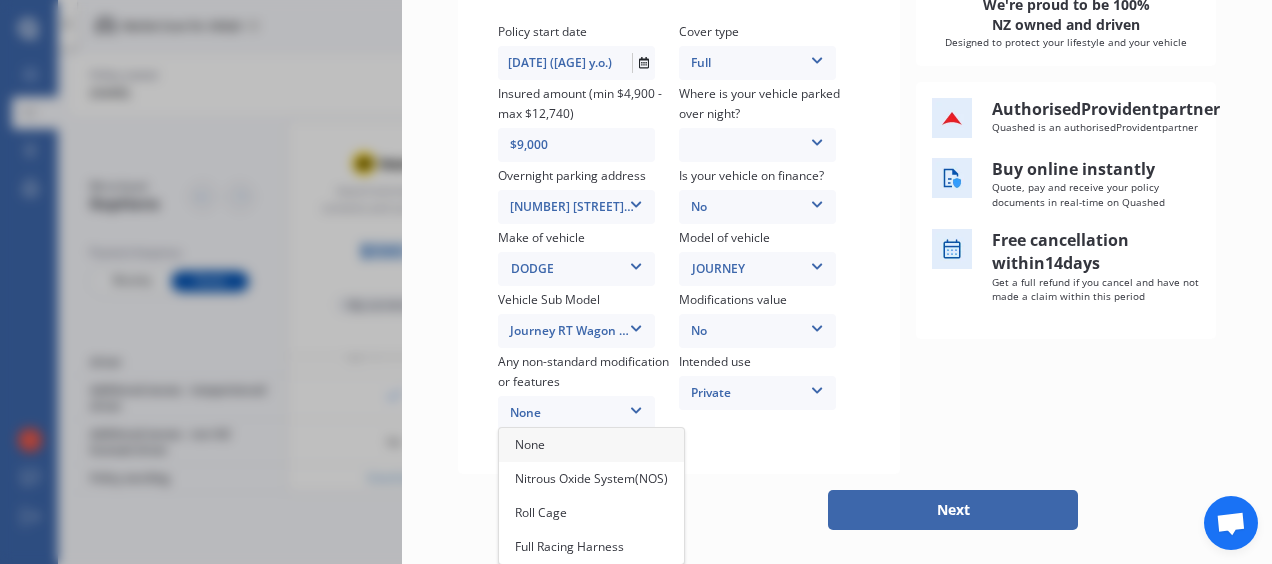click on "None" at bounding box center (591, 445) 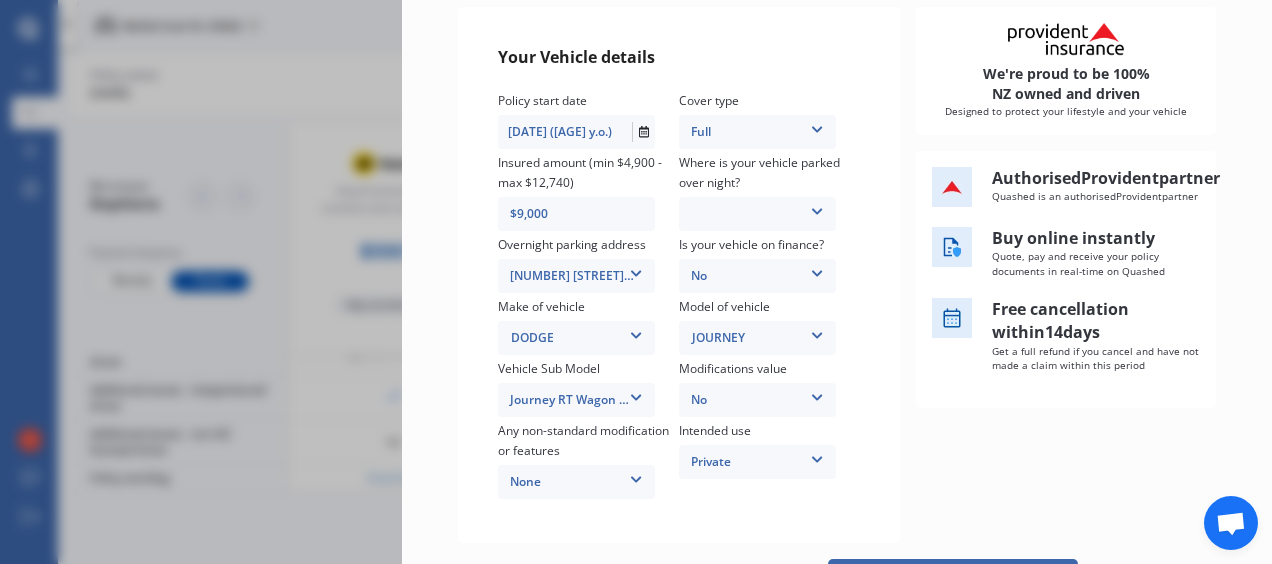 scroll, scrollTop: 200, scrollLeft: 0, axis: vertical 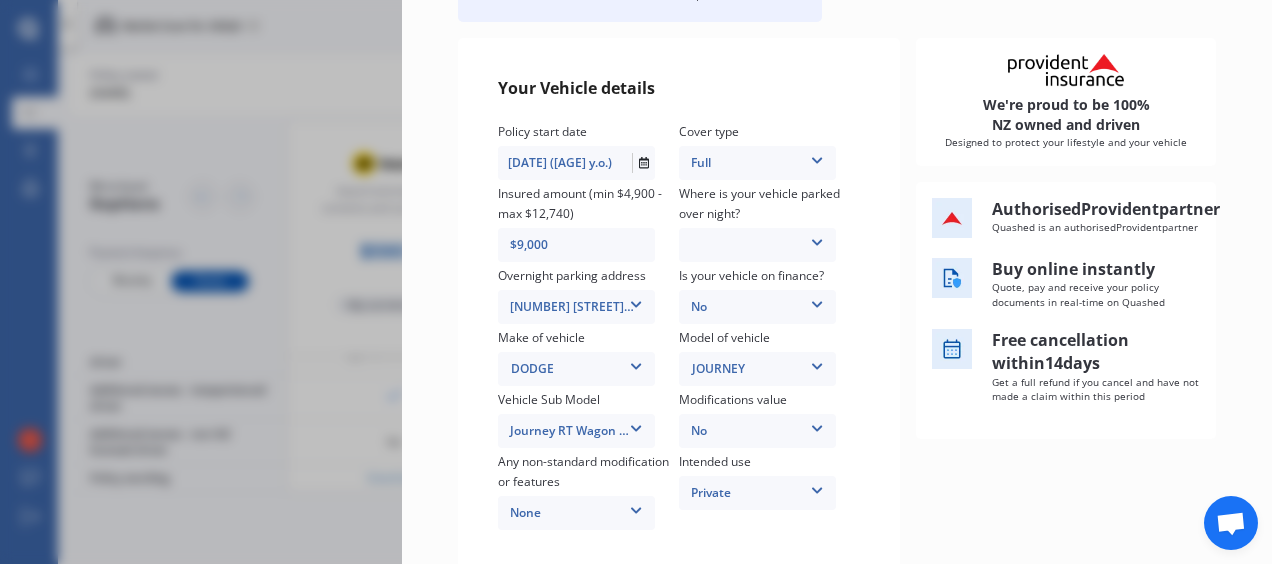 click at bounding box center (817, 157) 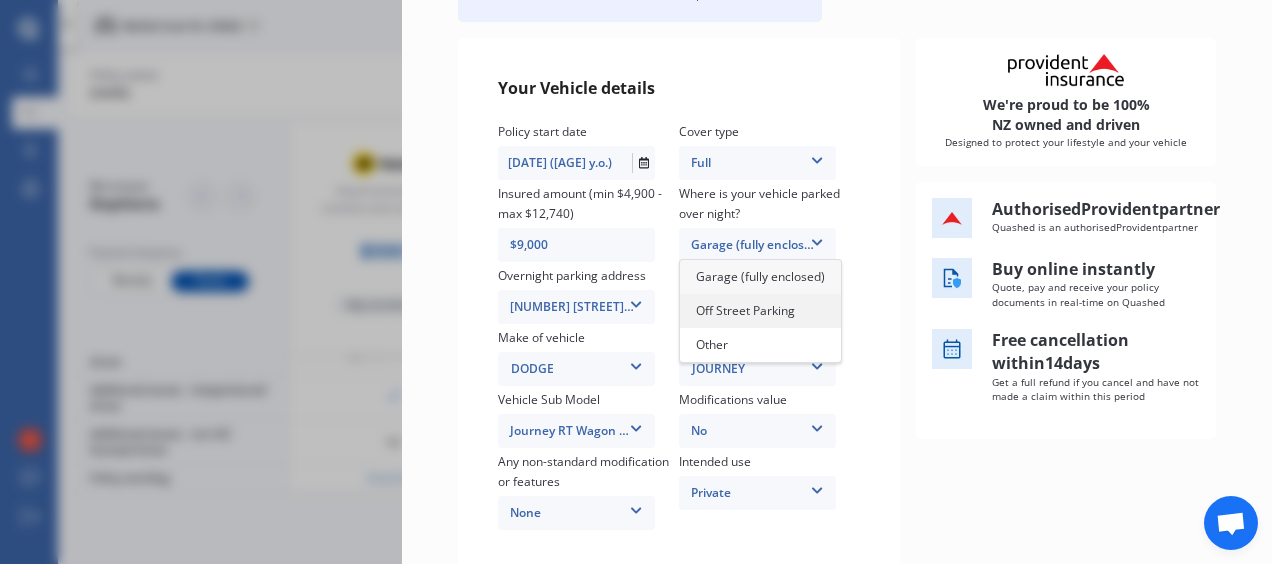 click on "Off Street Parking" at bounding box center [760, 311] 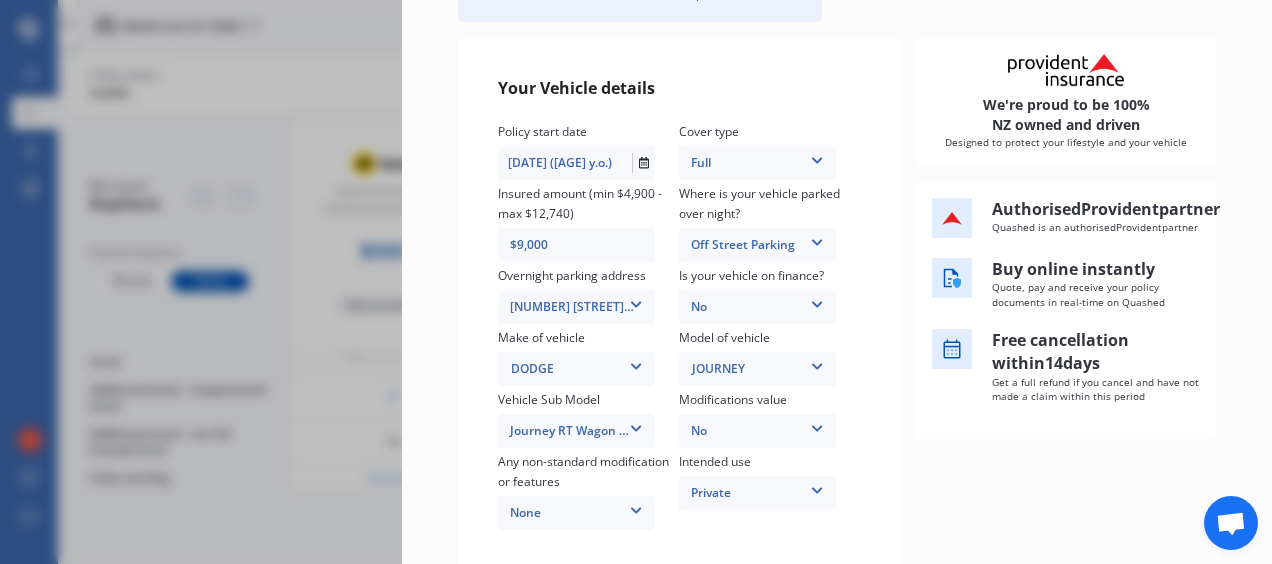 scroll, scrollTop: 400, scrollLeft: 0, axis: vertical 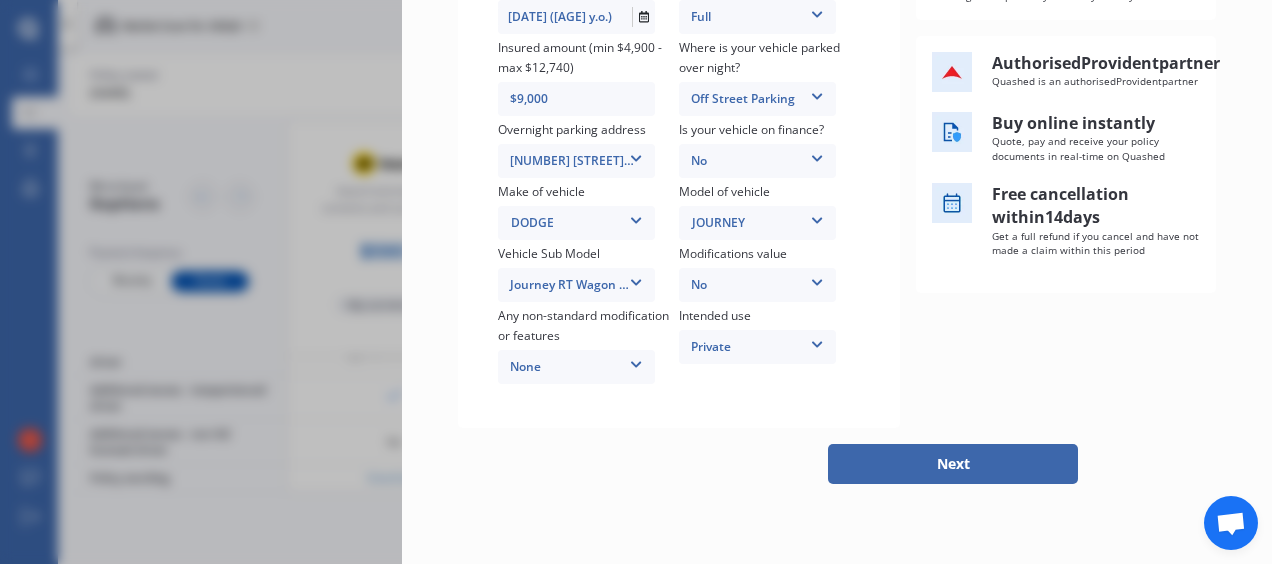 click at bounding box center [817, 11] 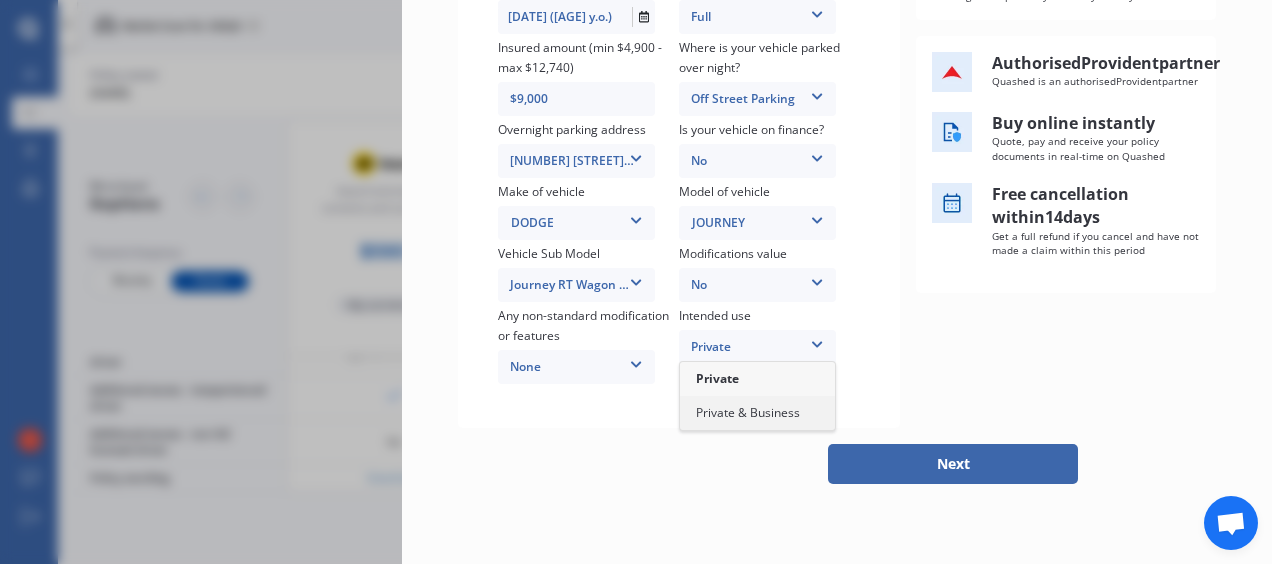 click on "Private & Business" at bounding box center [757, 413] 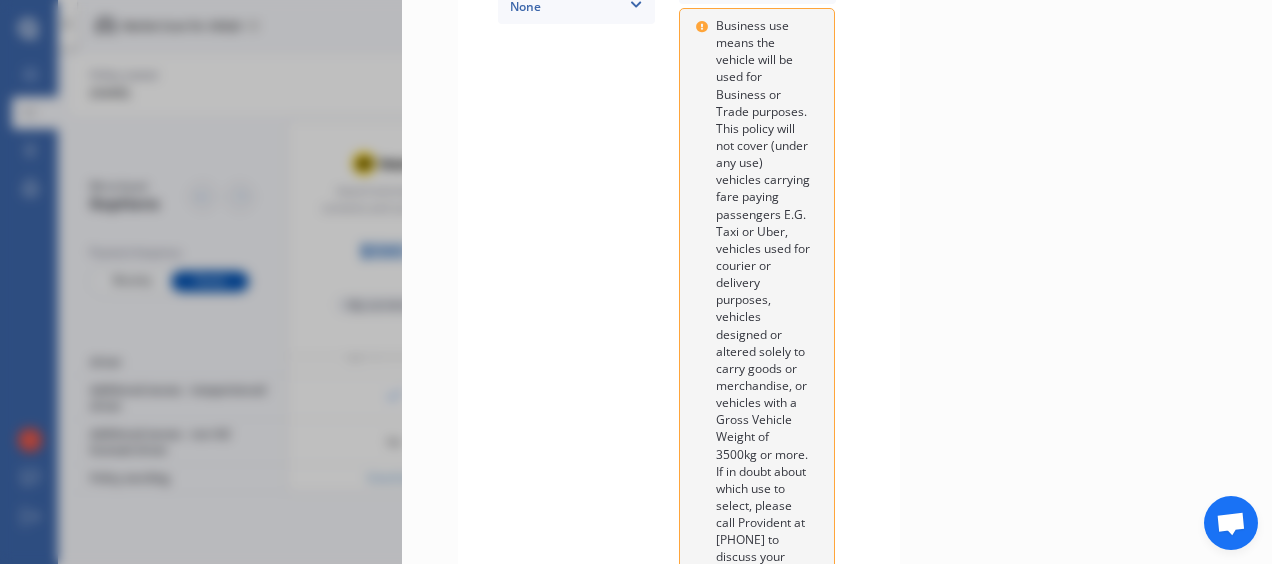 scroll, scrollTop: 707, scrollLeft: 0, axis: vertical 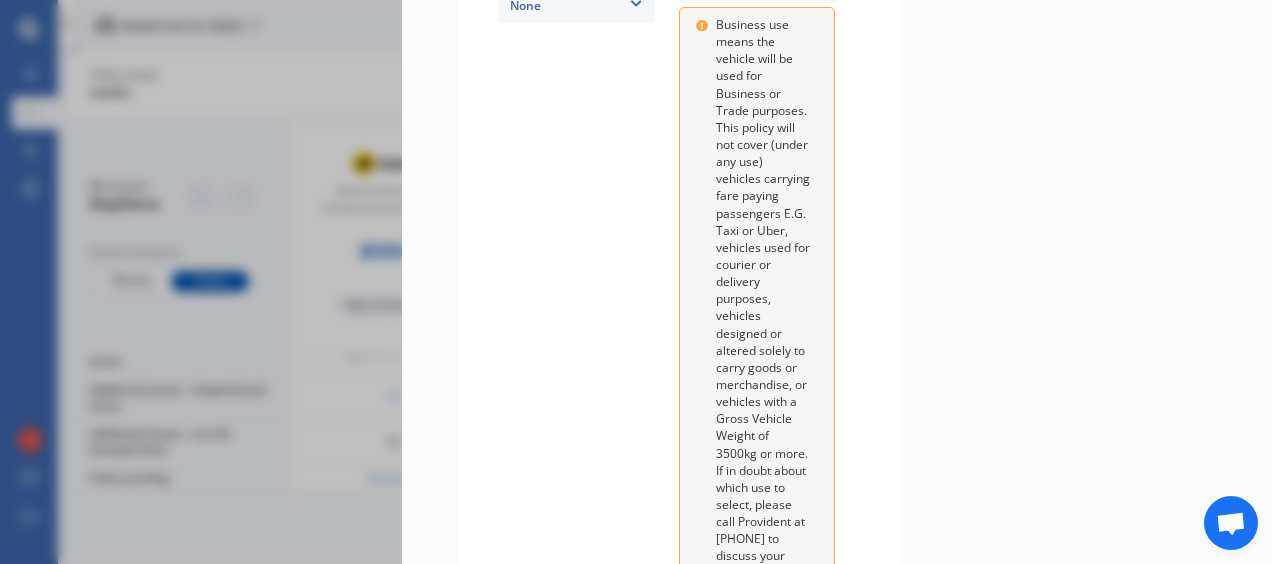 click on "Next" at bounding box center (953, 671) 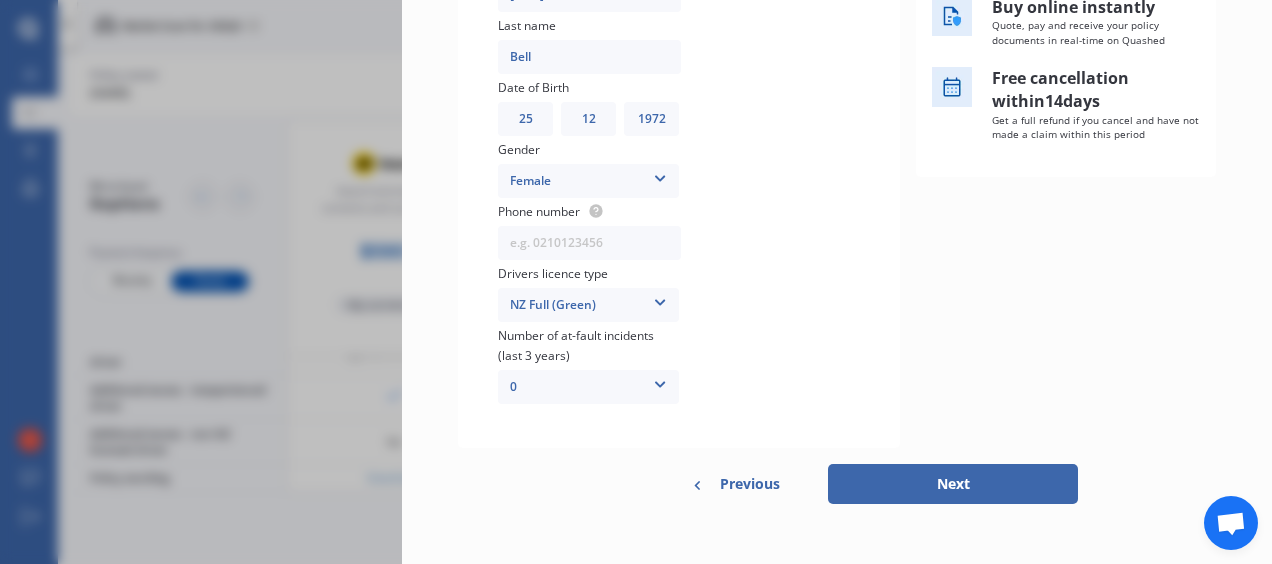 scroll, scrollTop: 0, scrollLeft: 0, axis: both 